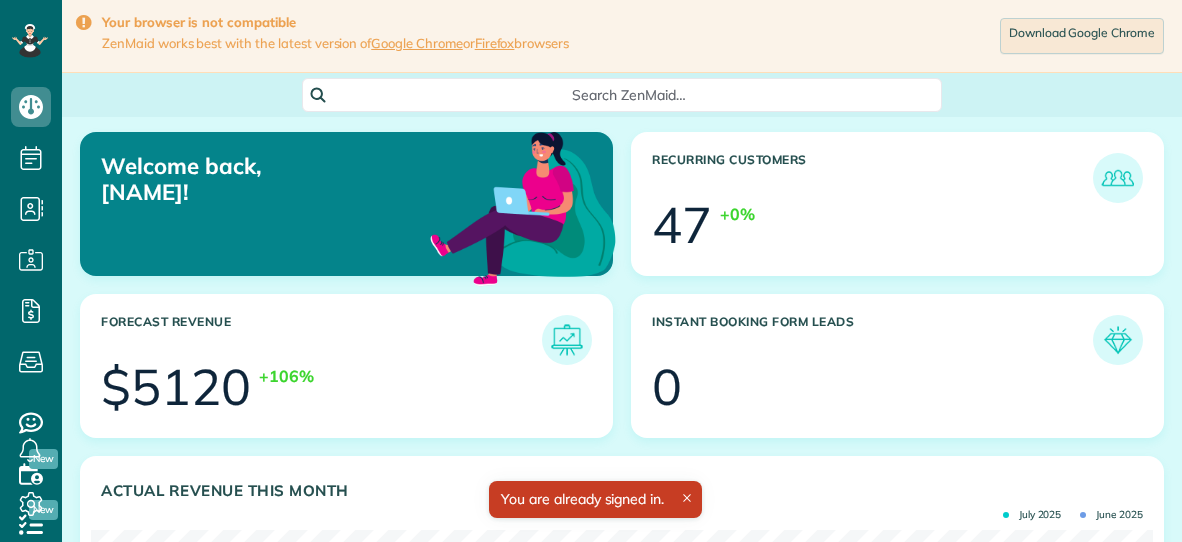 scroll, scrollTop: 0, scrollLeft: 0, axis: both 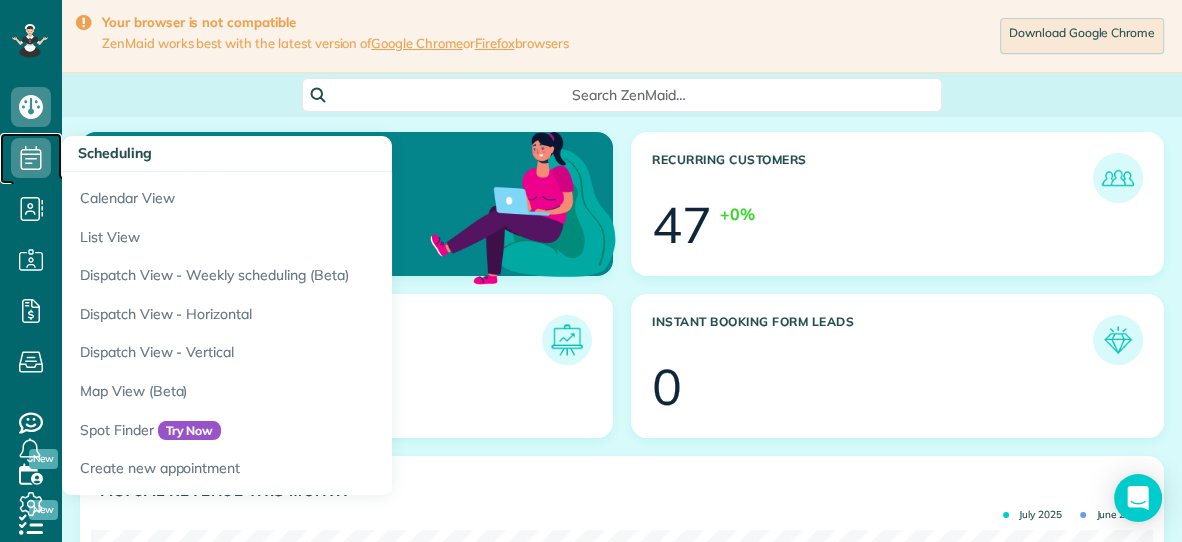 click 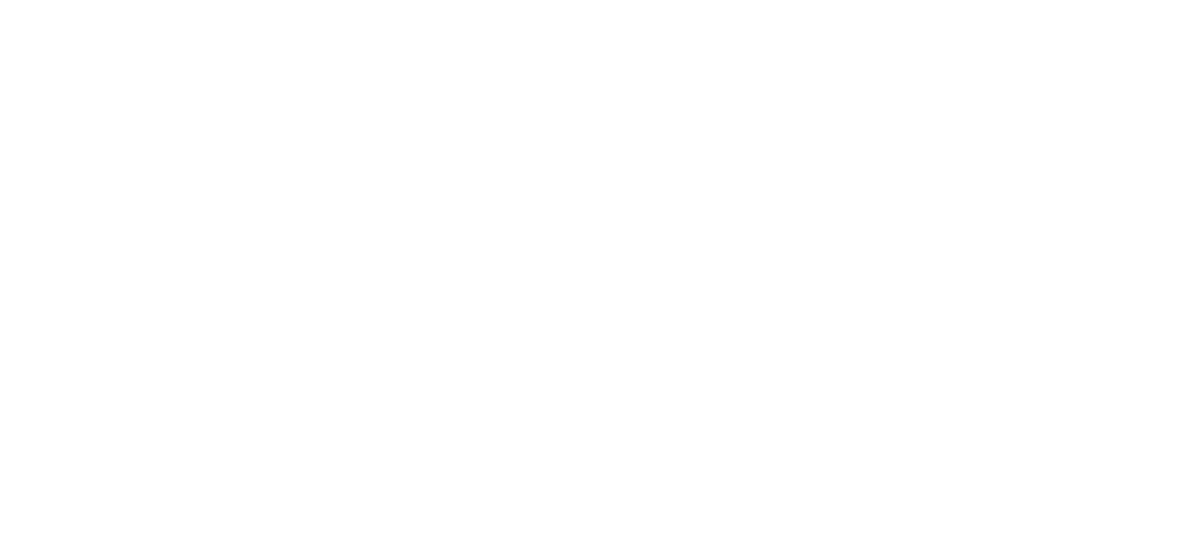 scroll, scrollTop: 0, scrollLeft: 0, axis: both 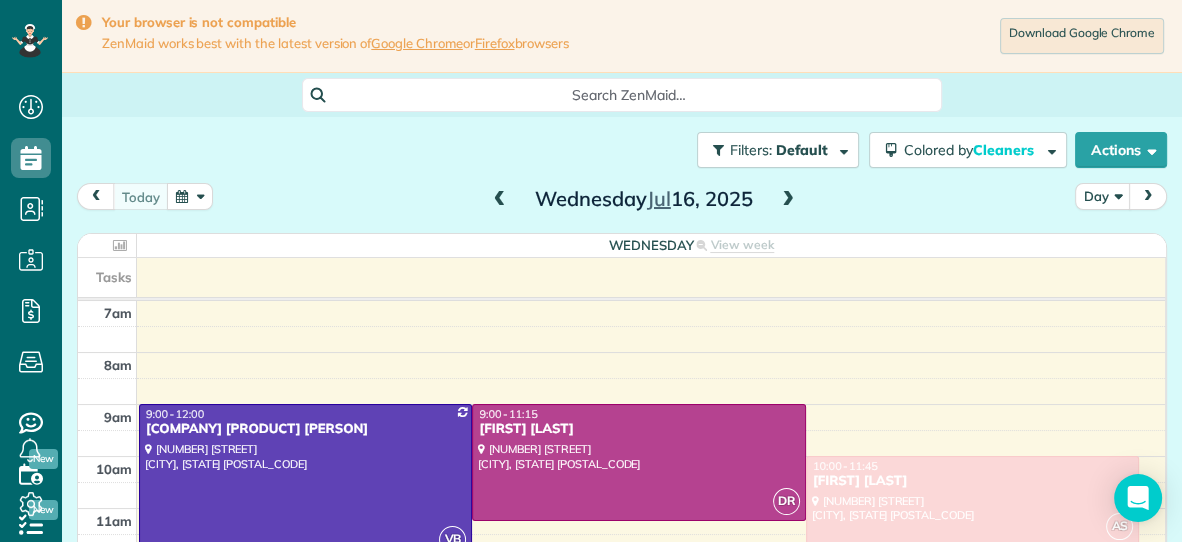 click at bounding box center [788, 200] 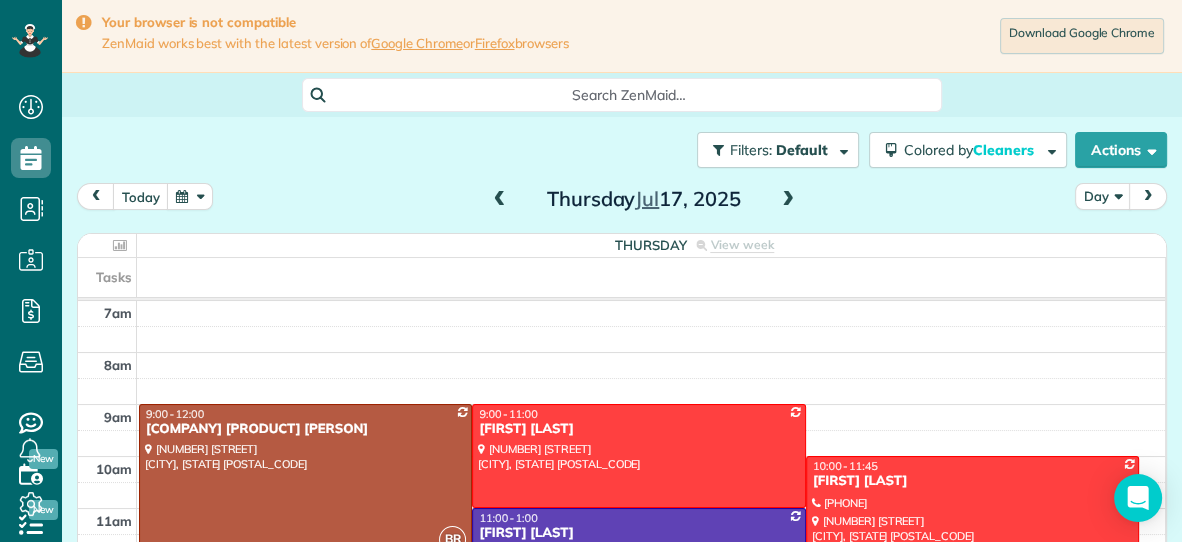 click at bounding box center [788, 200] 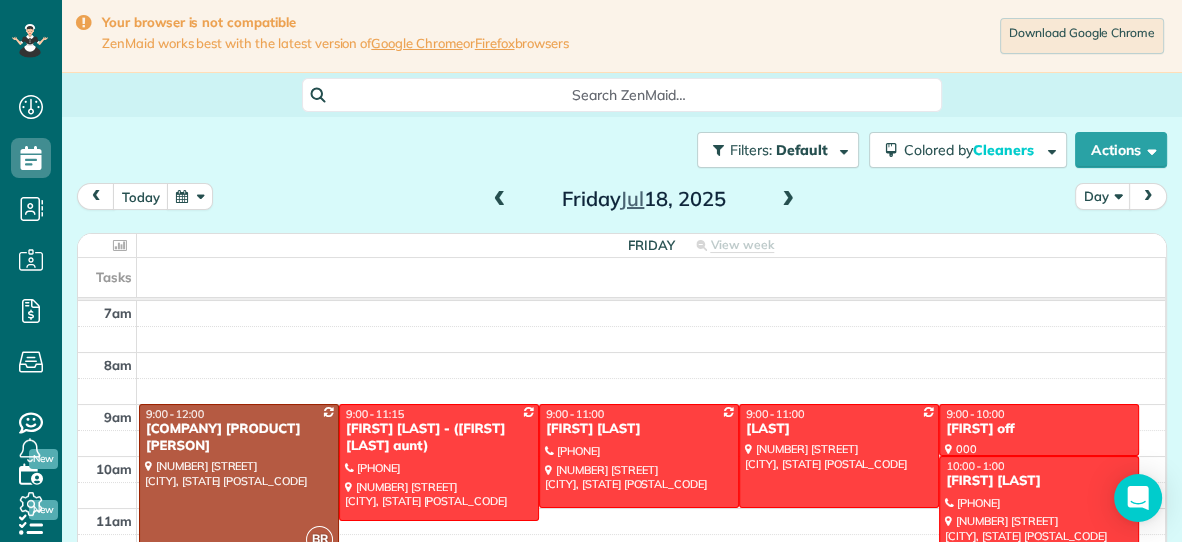 click at bounding box center (190, 196) 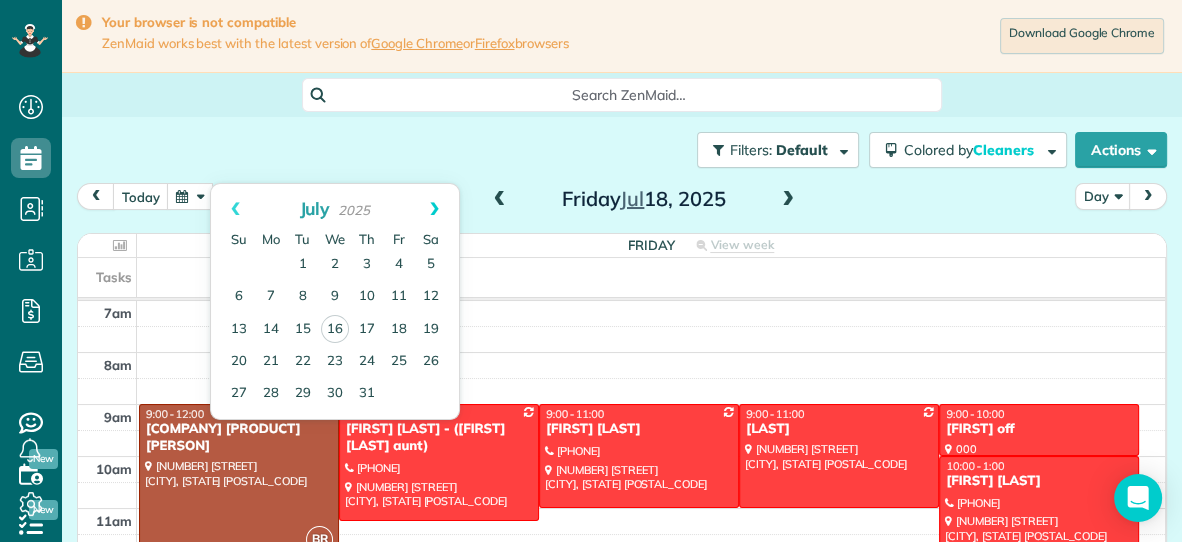 click on "Next" at bounding box center [434, 209] 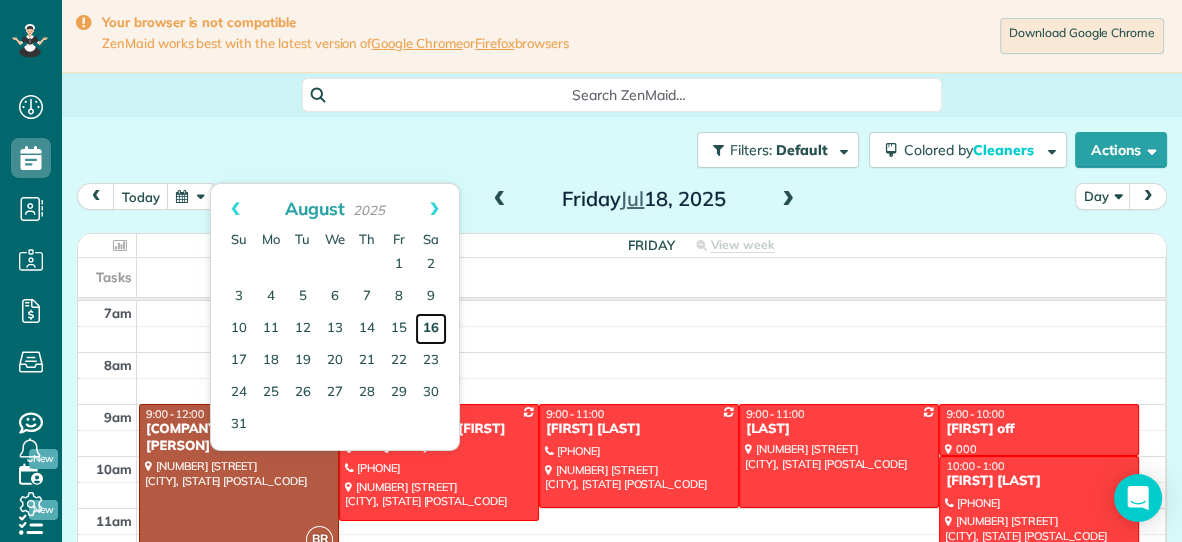 click on "16" at bounding box center (431, 329) 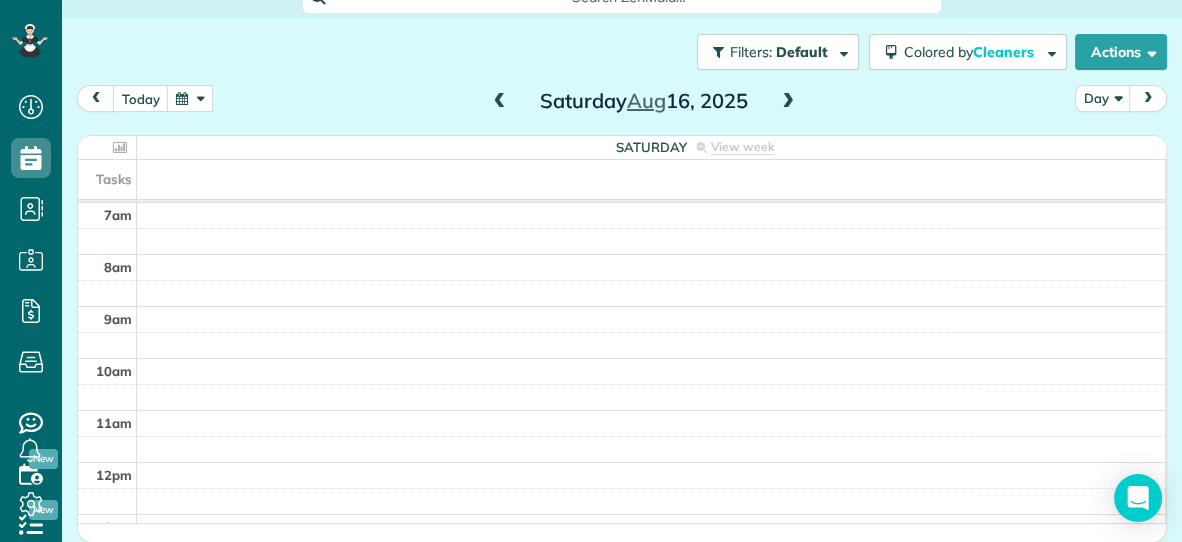 scroll, scrollTop: 0, scrollLeft: 0, axis: both 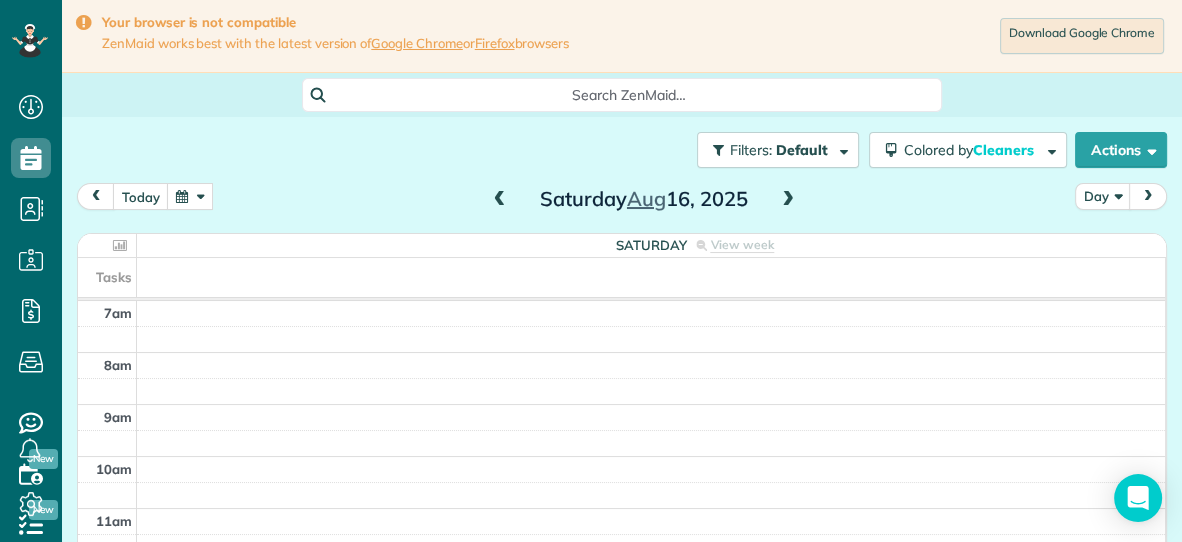 click at bounding box center (788, 200) 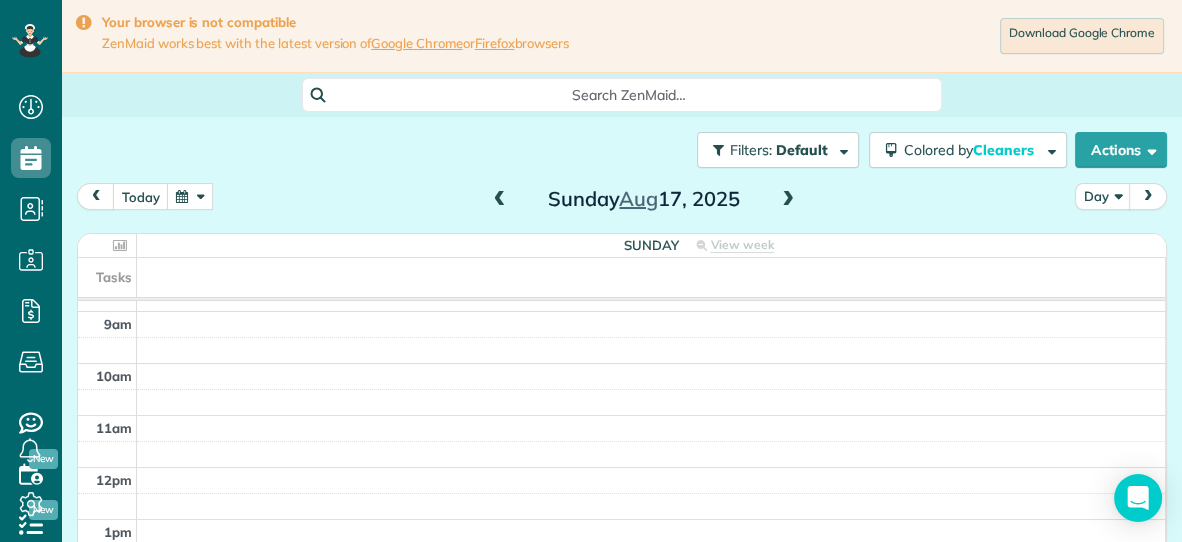 scroll, scrollTop: 99, scrollLeft: 0, axis: vertical 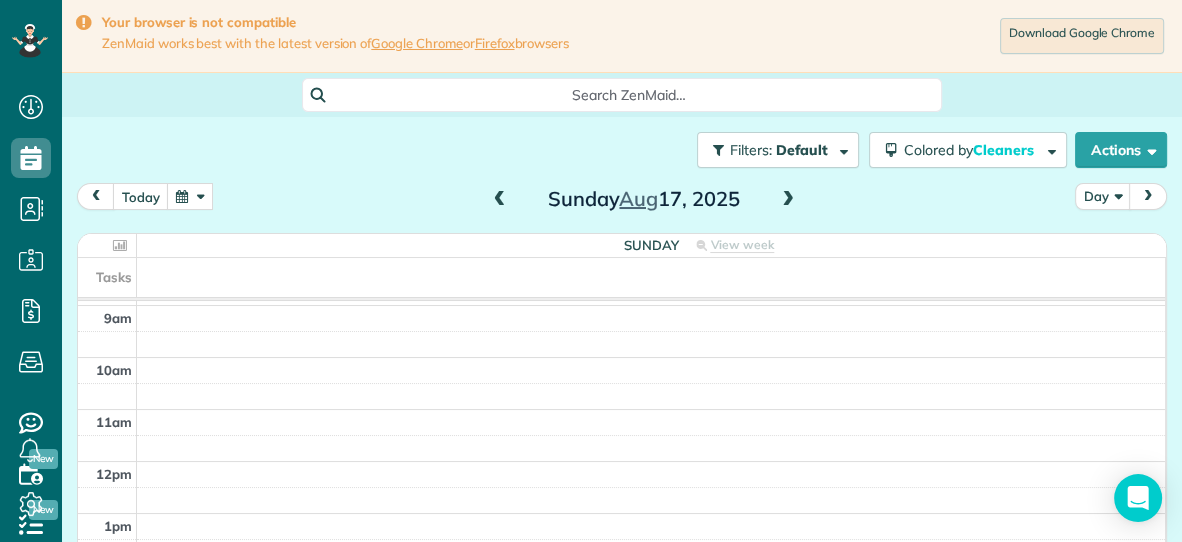 click at bounding box center [500, 200] 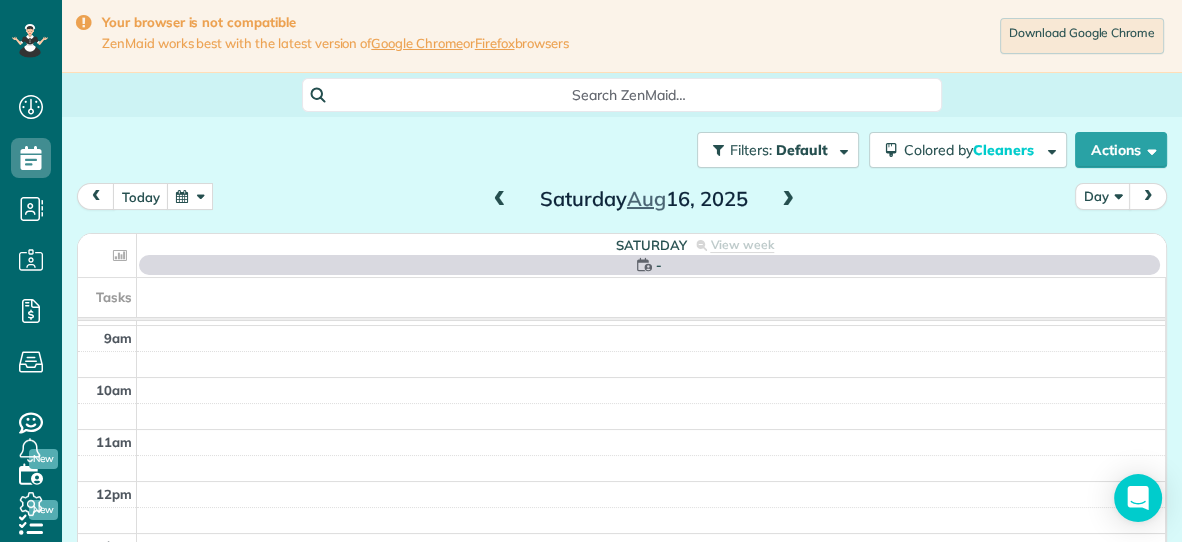 scroll, scrollTop: 0, scrollLeft: 0, axis: both 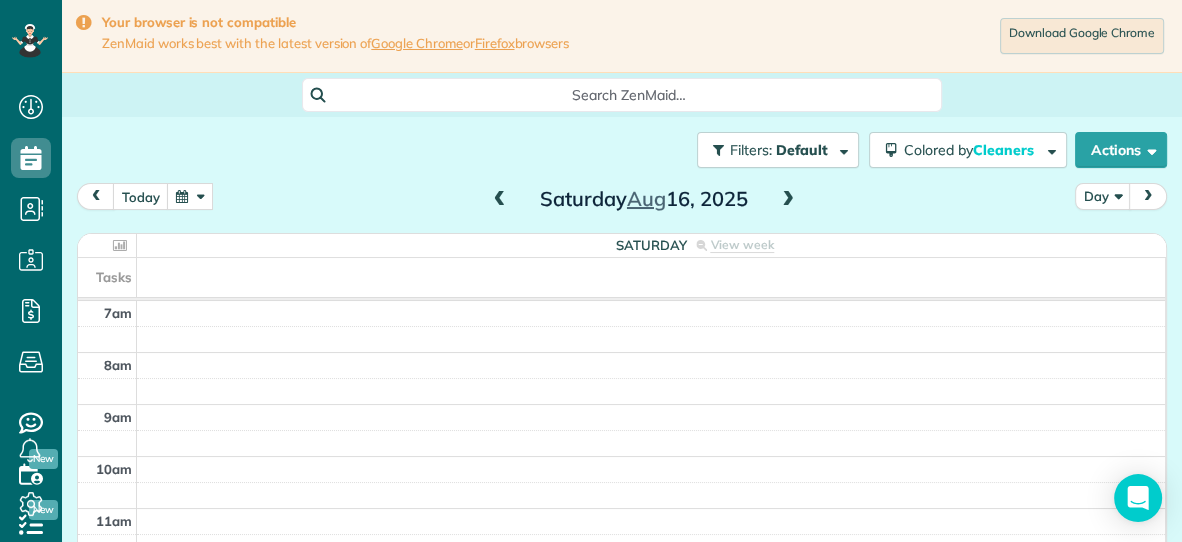click at bounding box center [788, 200] 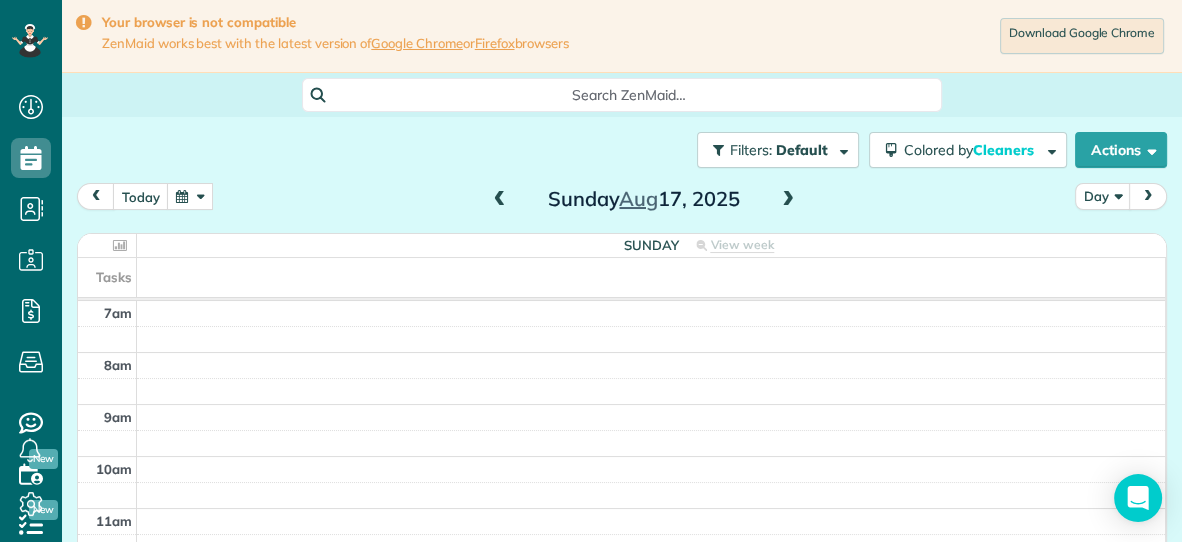 click at bounding box center [788, 200] 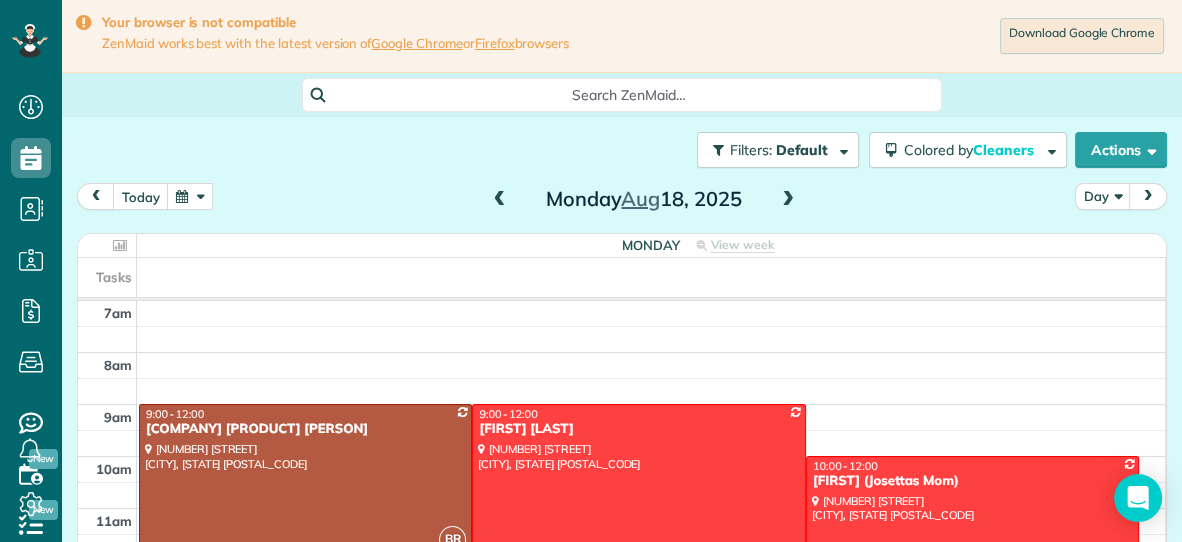 click at bounding box center (500, 200) 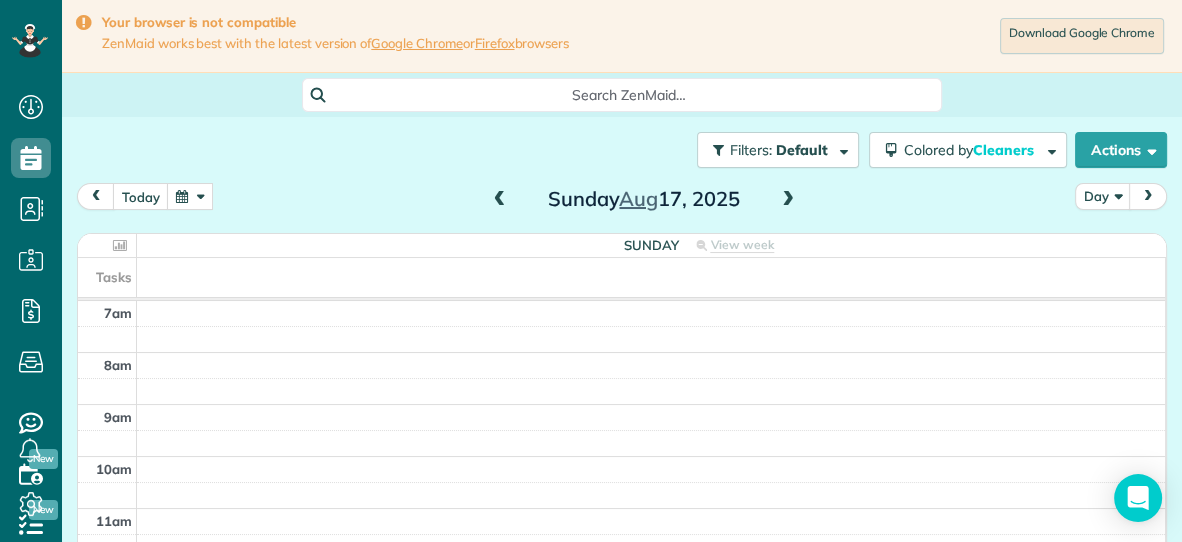 click at bounding box center (500, 200) 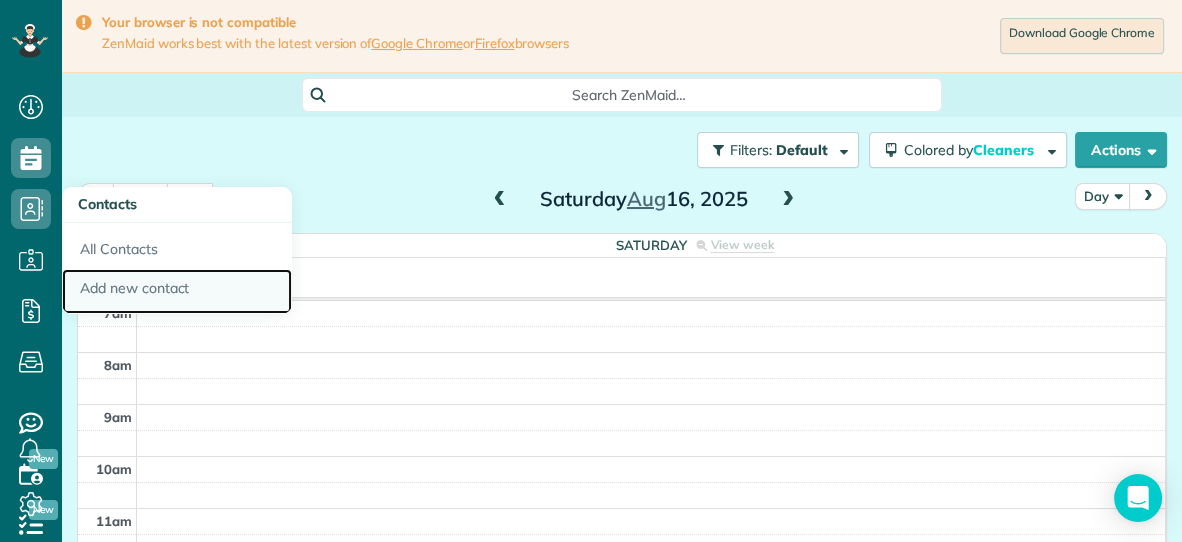 click on "Add new contact" at bounding box center [177, 292] 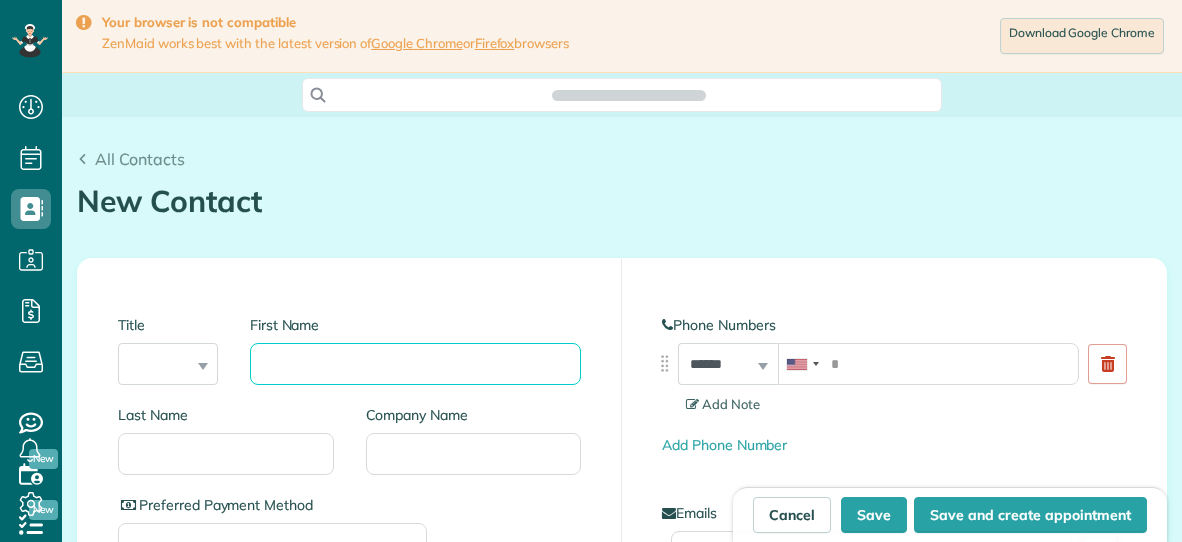 click on "First Name" at bounding box center (415, 364) 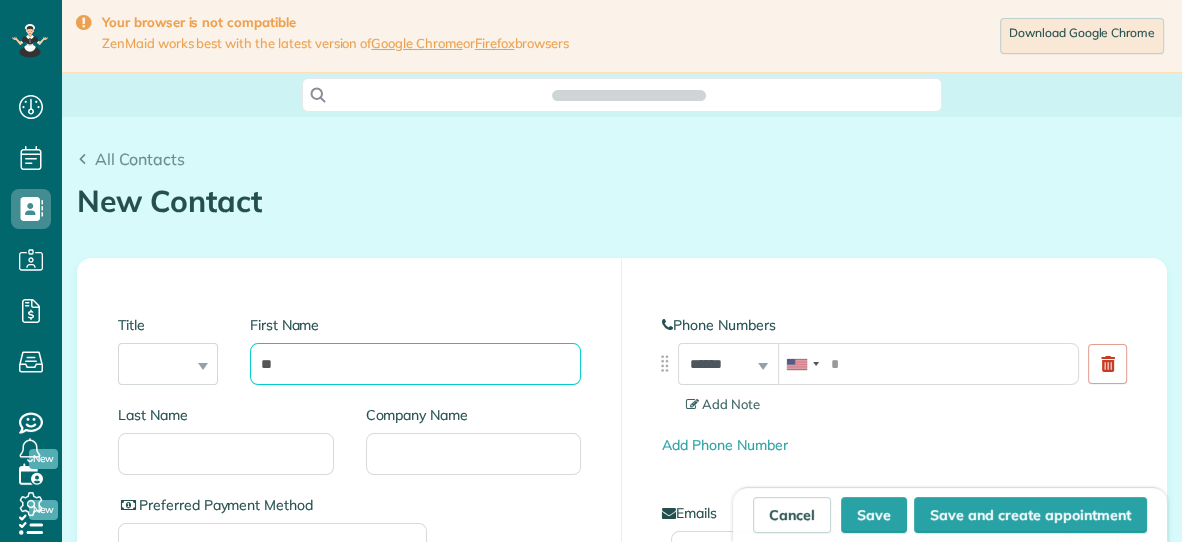 scroll, scrollTop: 541, scrollLeft: 61, axis: both 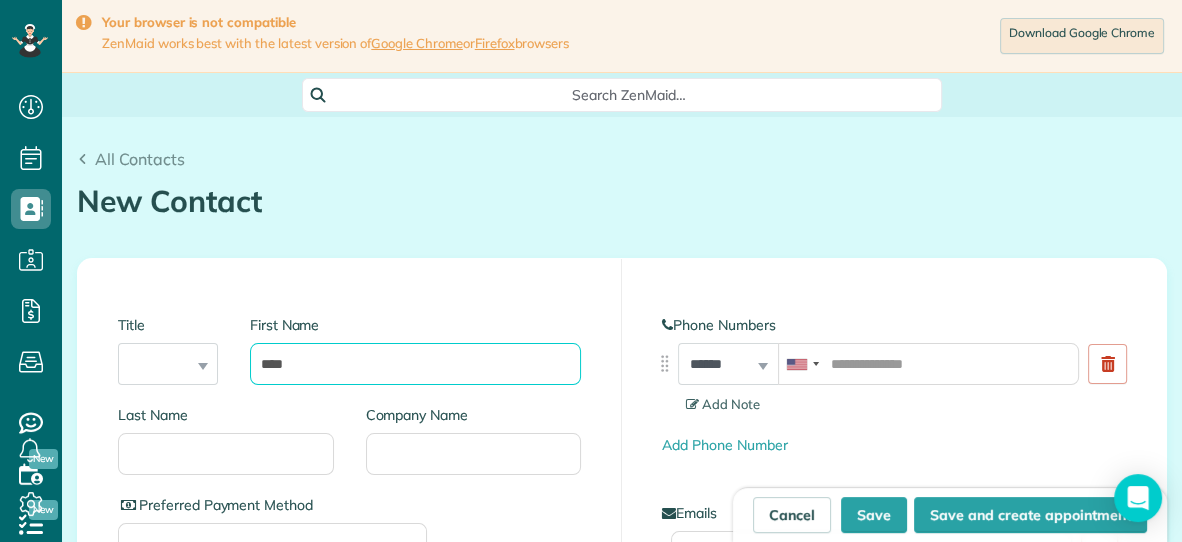 type on "****" 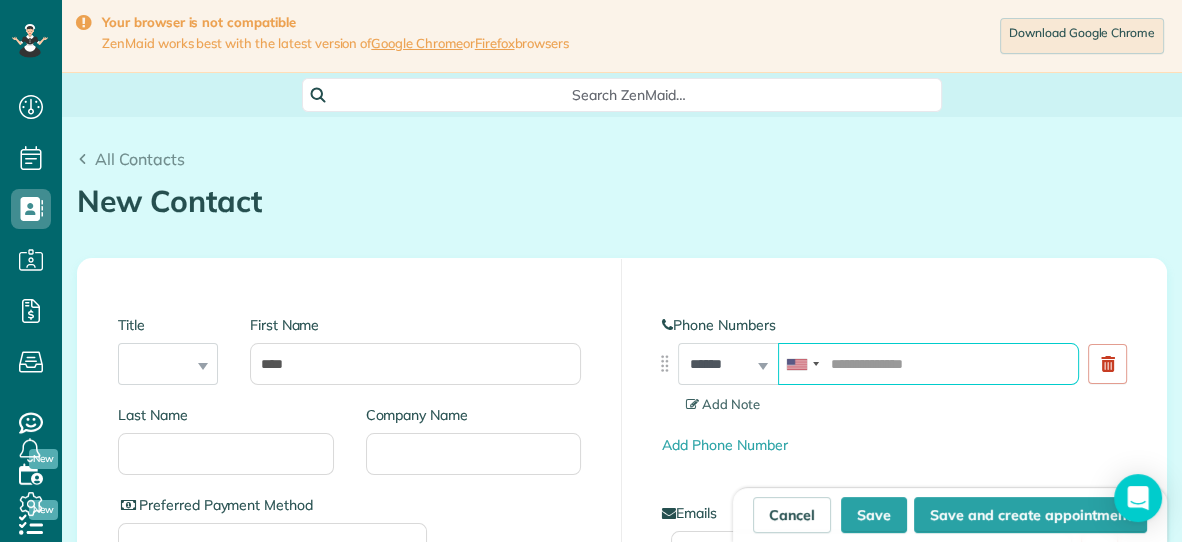 click at bounding box center (928, 364) 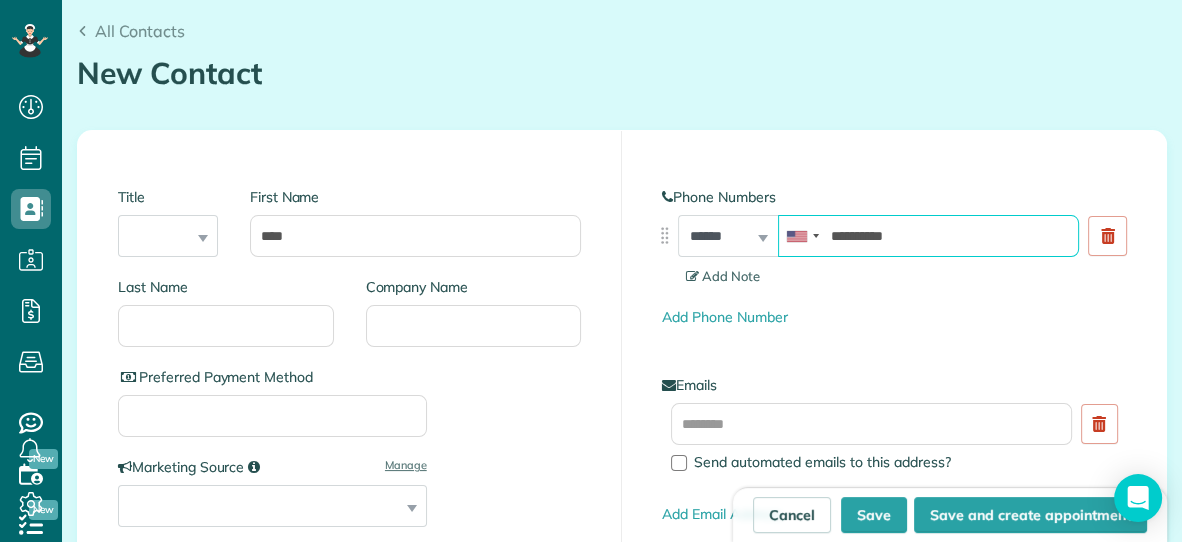 scroll, scrollTop: 117, scrollLeft: 0, axis: vertical 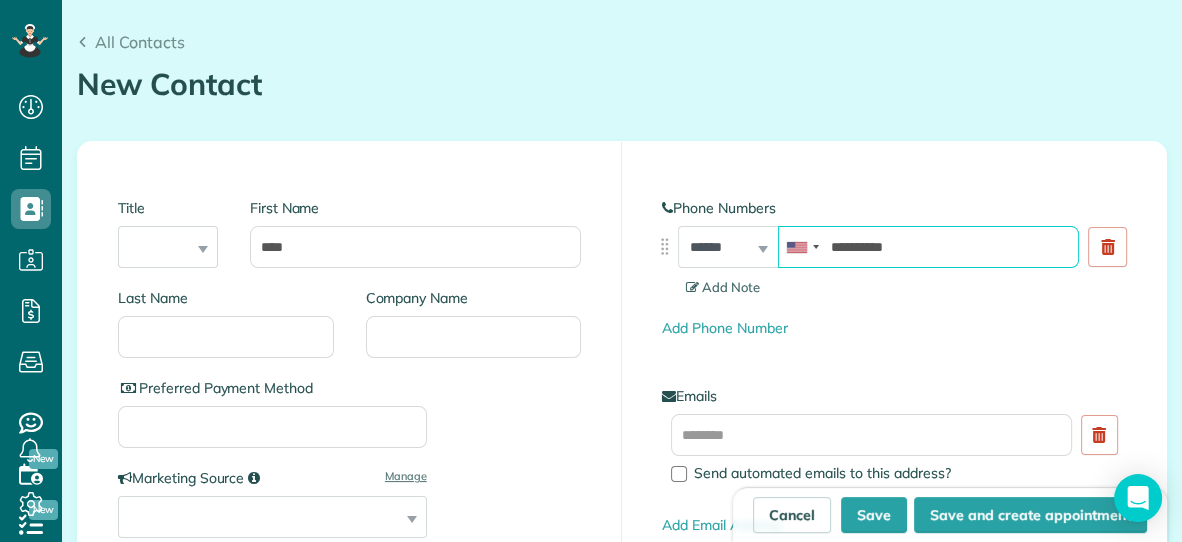 type on "**********" 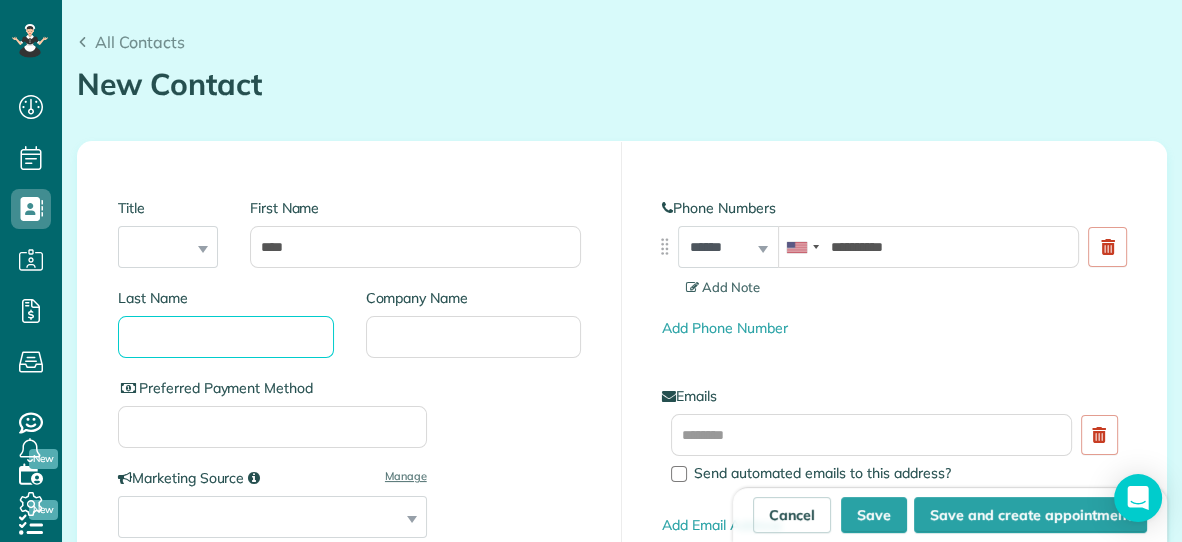 click on "Last Name" at bounding box center [226, 337] 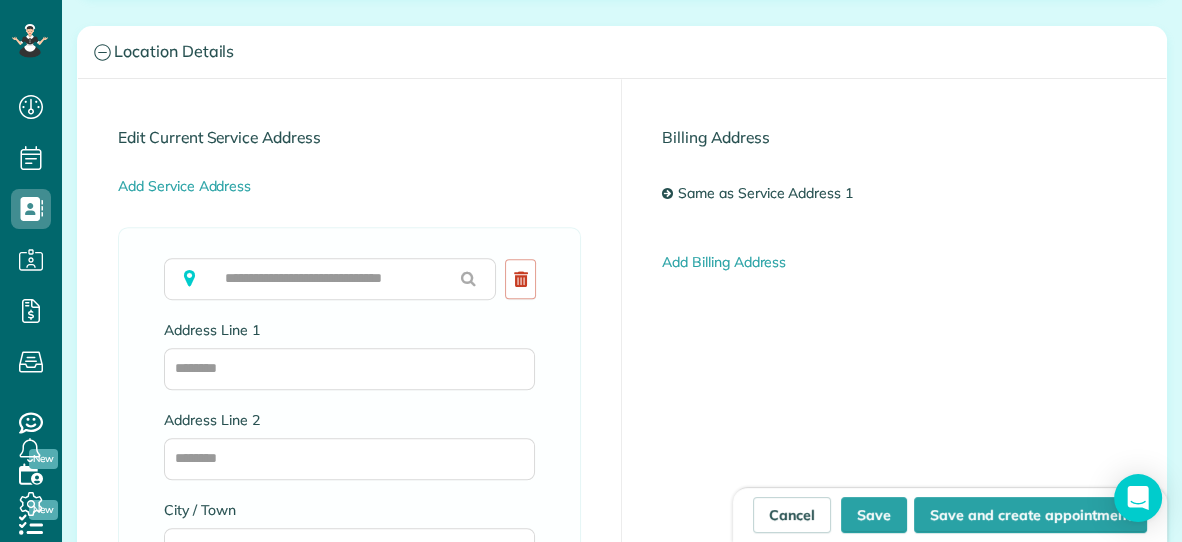 scroll, scrollTop: 1050, scrollLeft: 0, axis: vertical 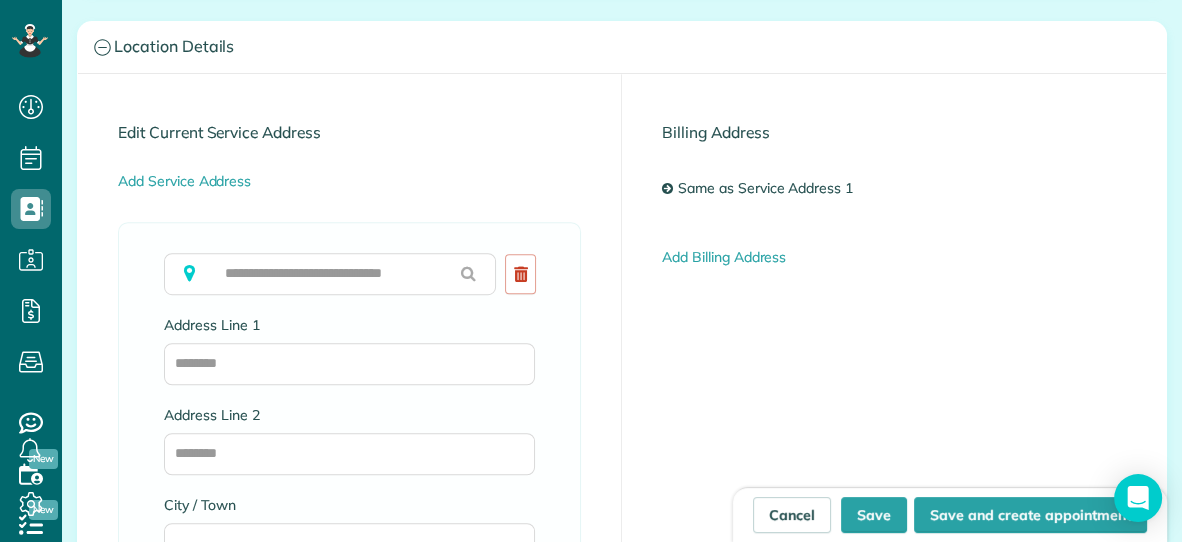 type on "*****" 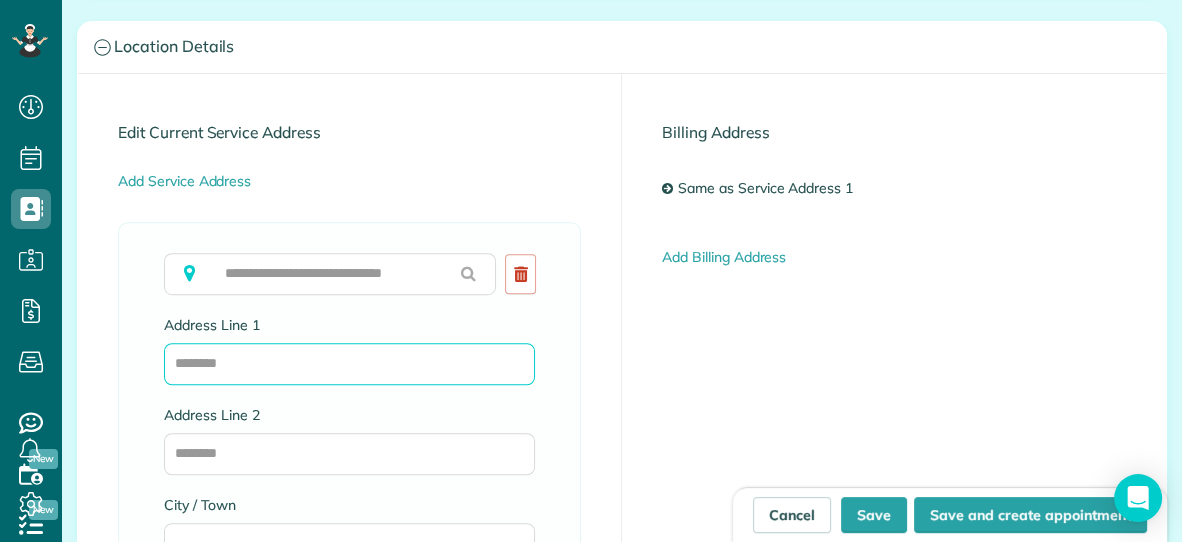 click on "Address Line 1" at bounding box center [349, 364] 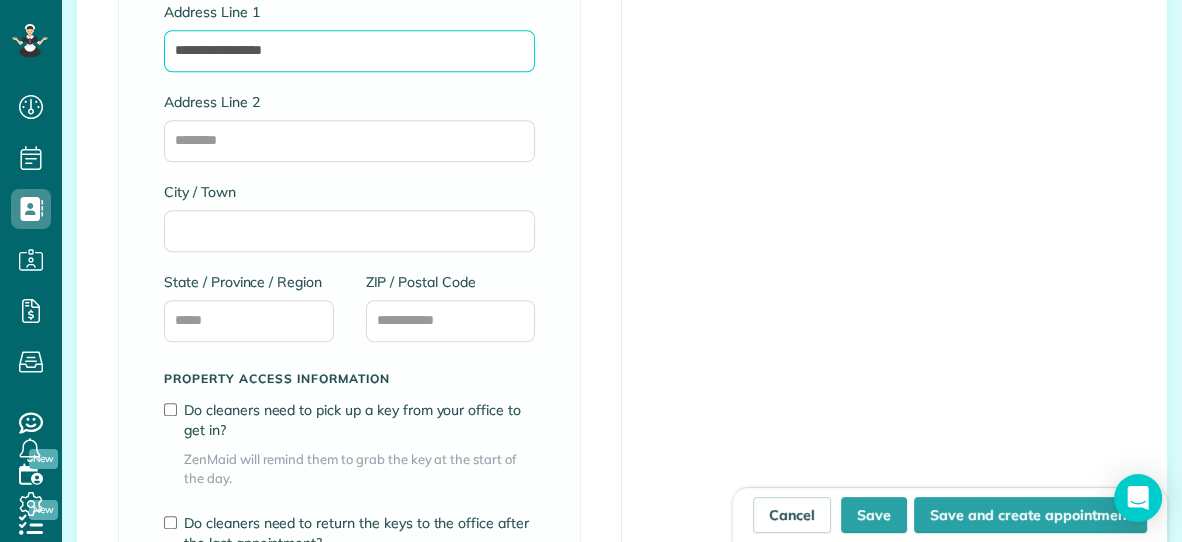 scroll, scrollTop: 1393, scrollLeft: 0, axis: vertical 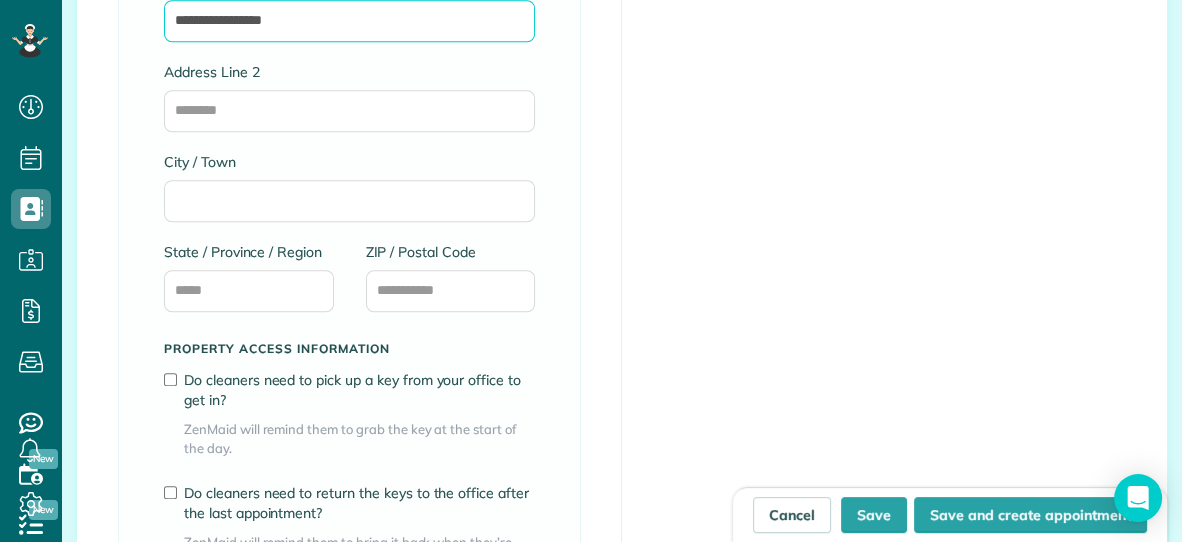 type on "**********" 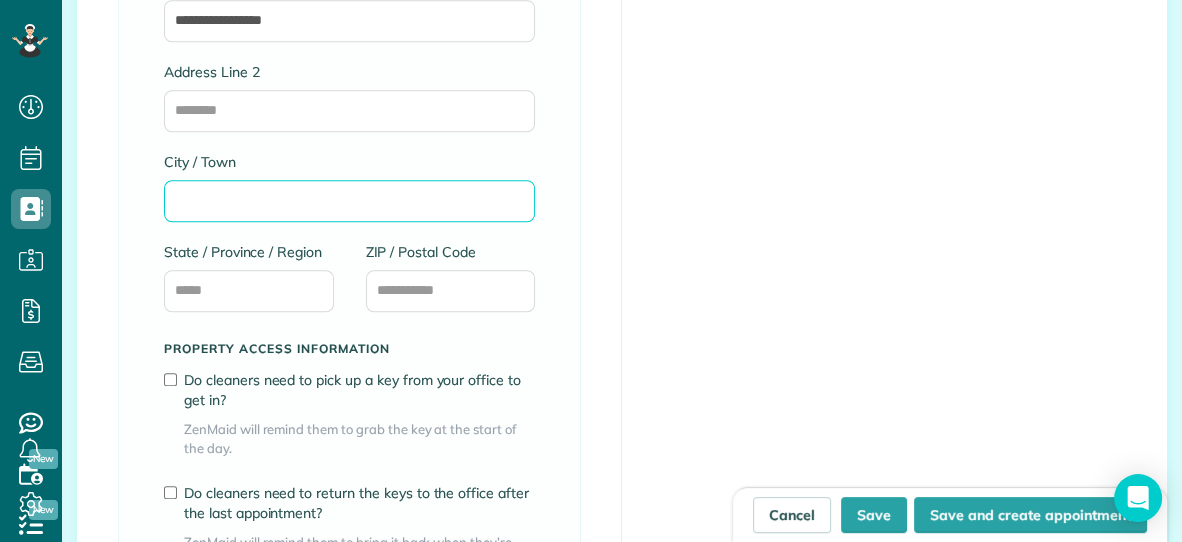 click on "City / Town" at bounding box center [349, 201] 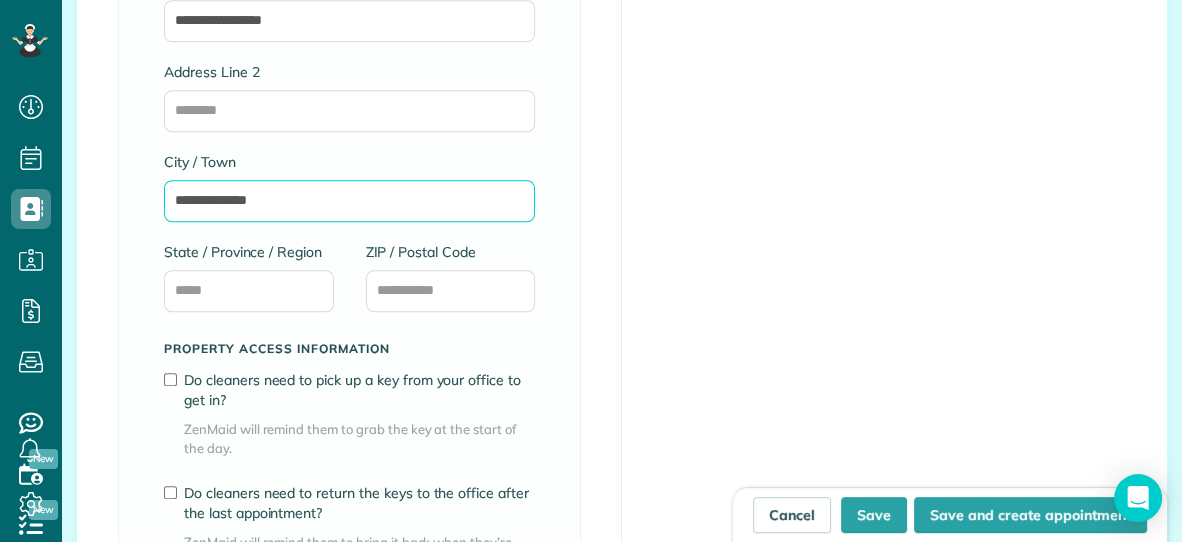 type on "**********" 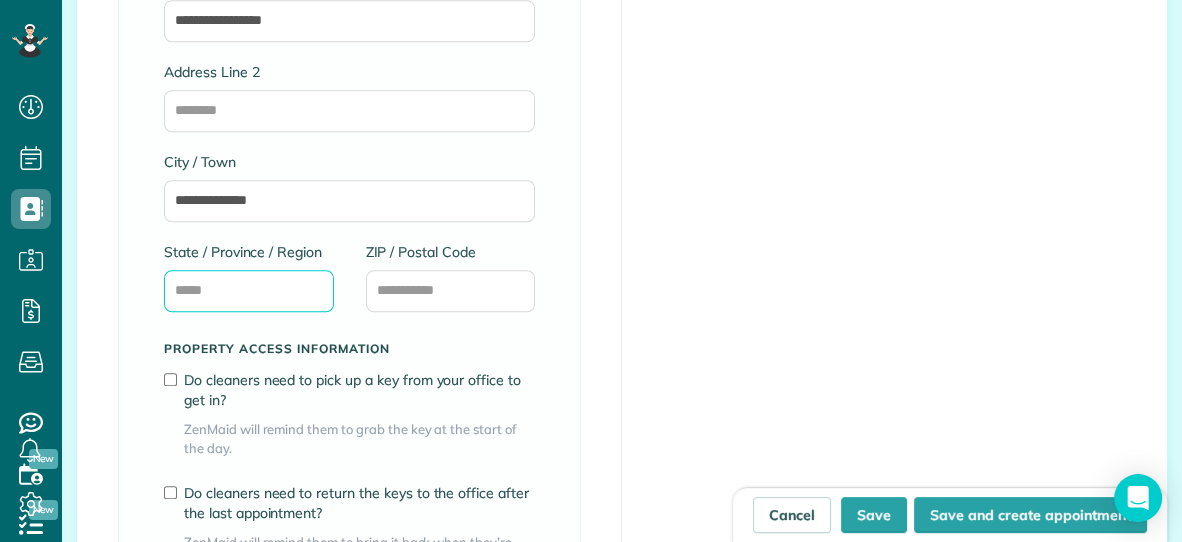 click on "State / Province / Region" at bounding box center [249, 291] 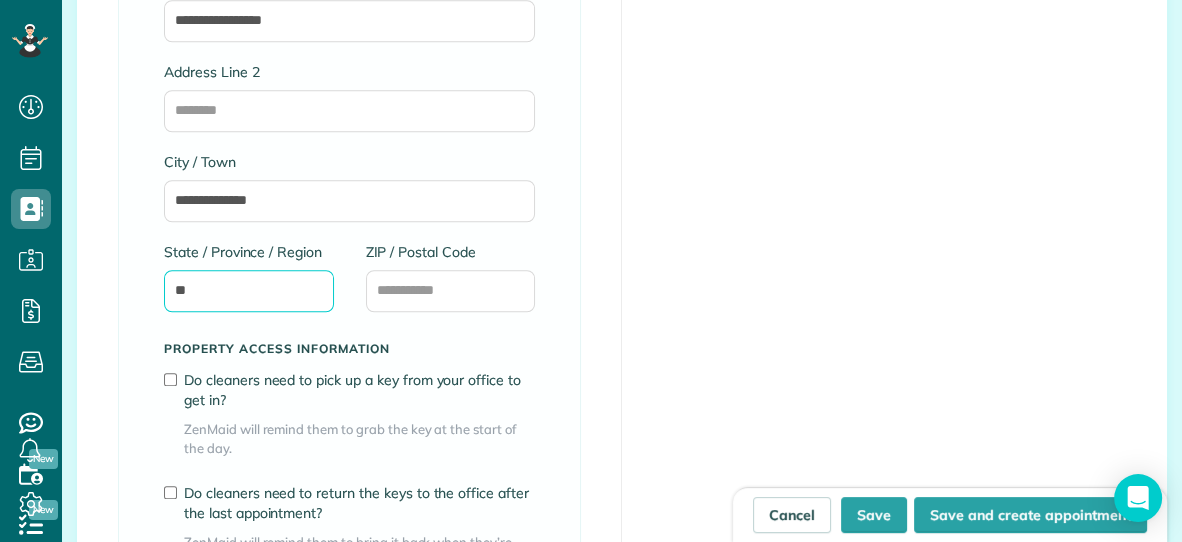 type on "**" 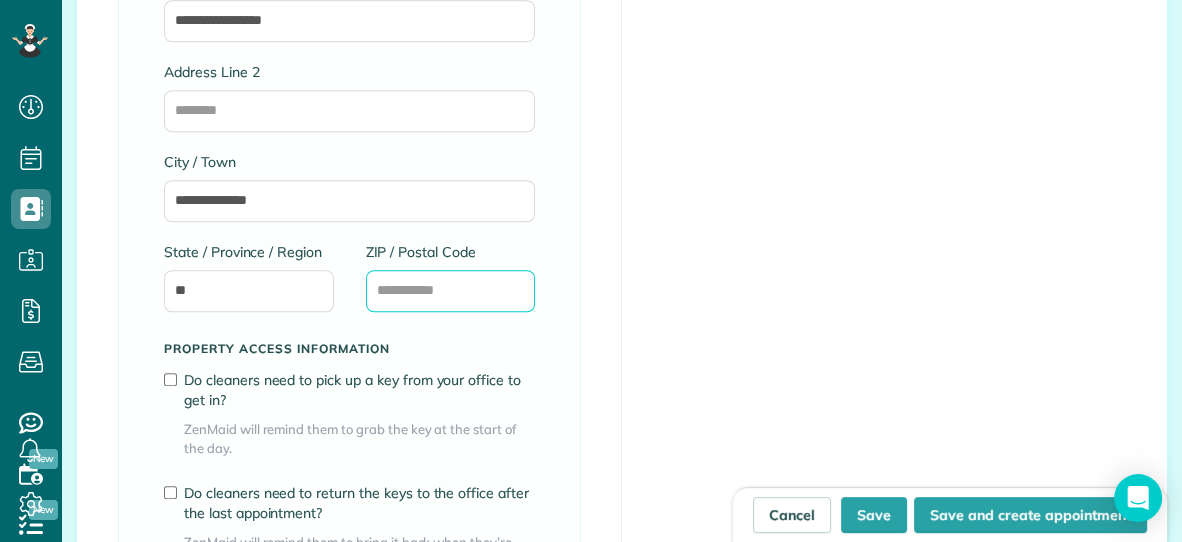click on "ZIP / Postal Code" at bounding box center [451, 291] 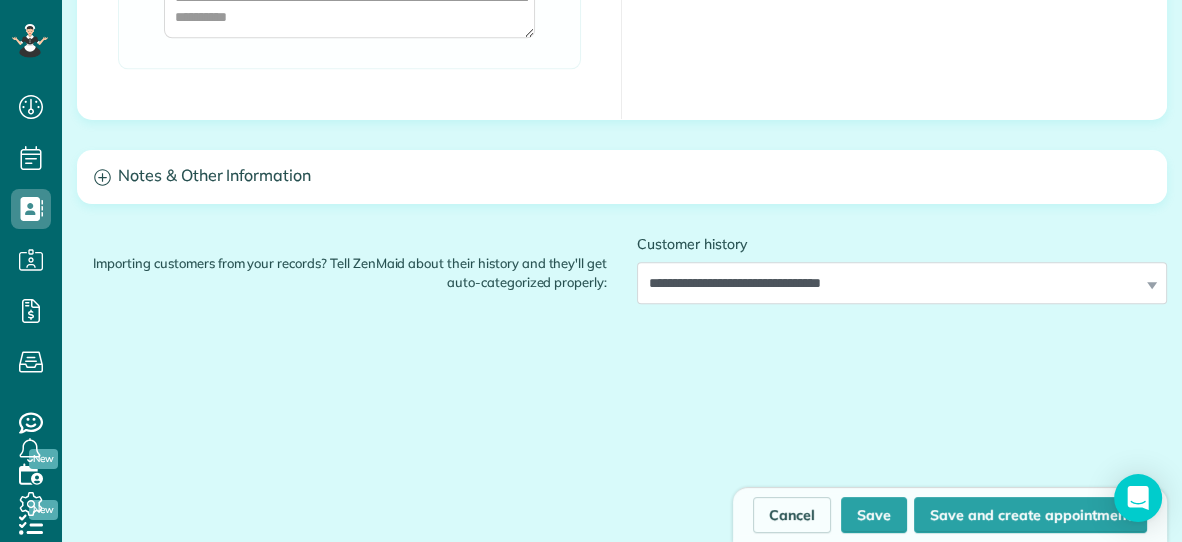 scroll, scrollTop: 2038, scrollLeft: 0, axis: vertical 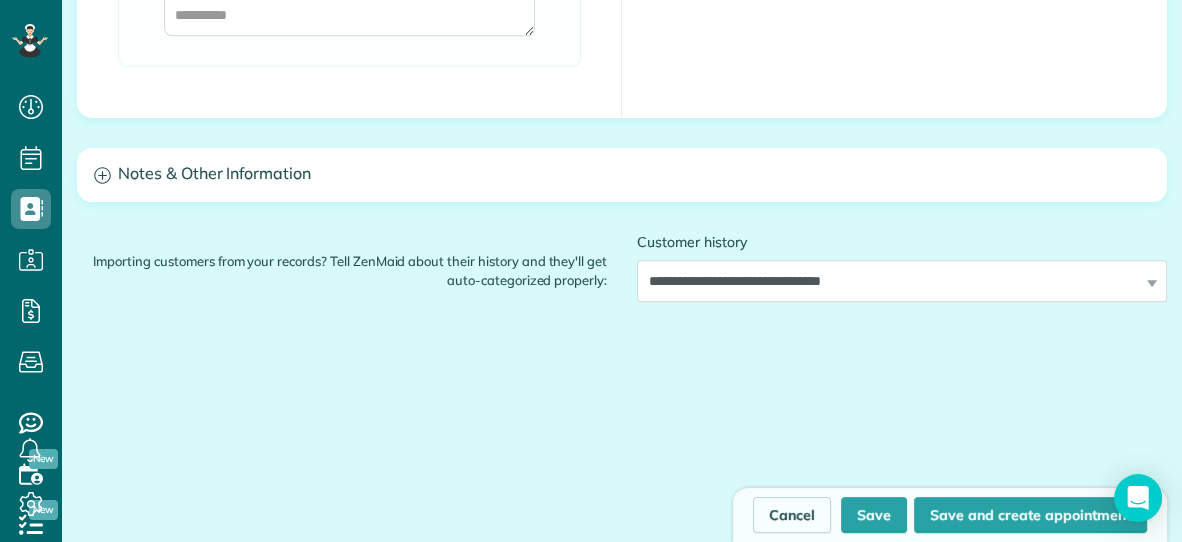 type on "*****" 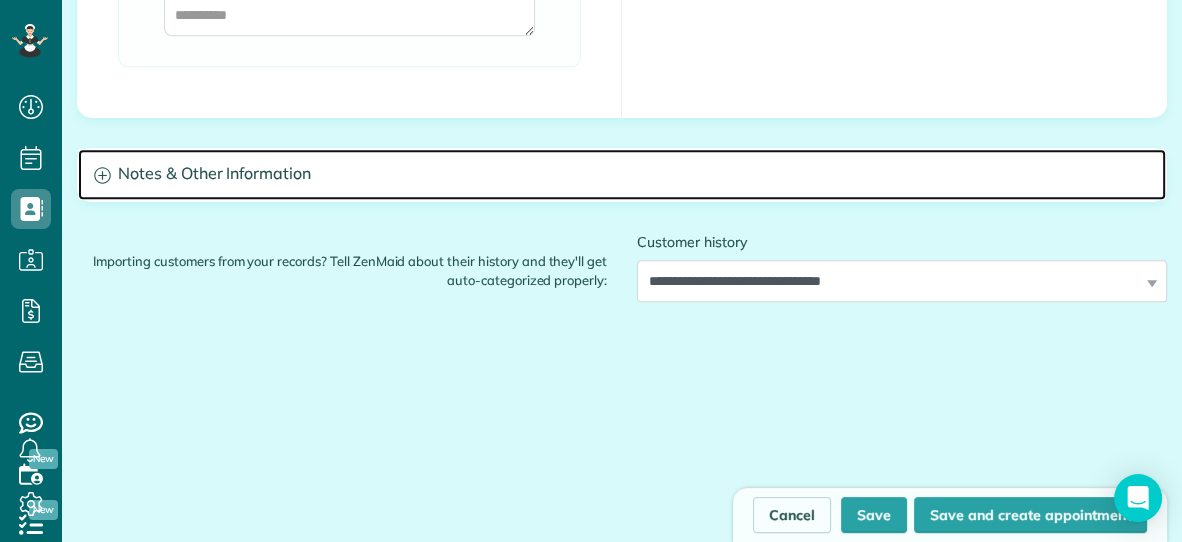 click on "Notes & Other Information" at bounding box center [622, 174] 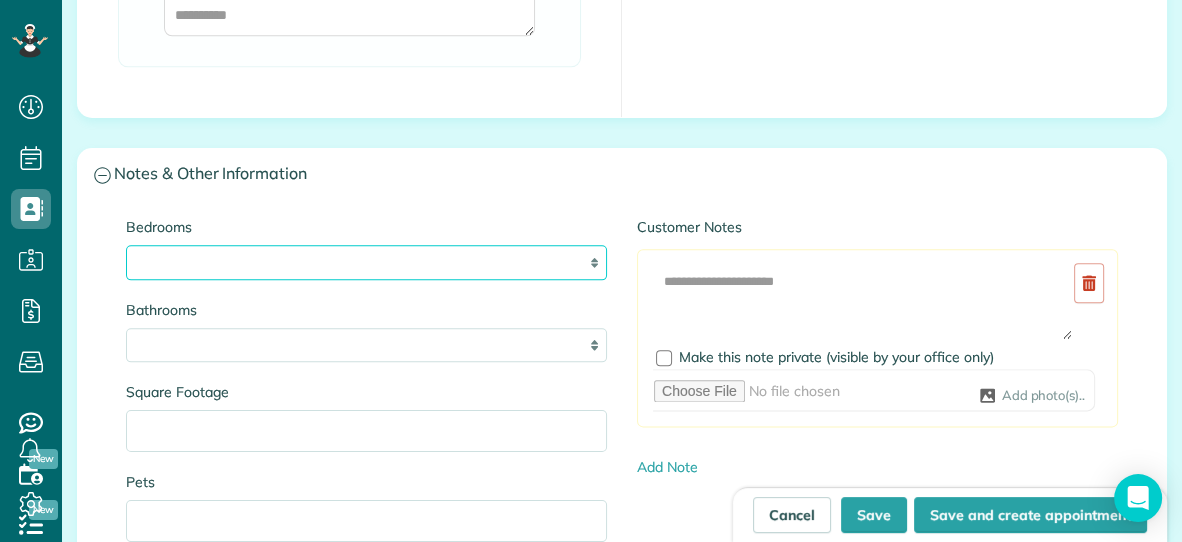 click on "*
*
*
*
**" at bounding box center (366, 262) 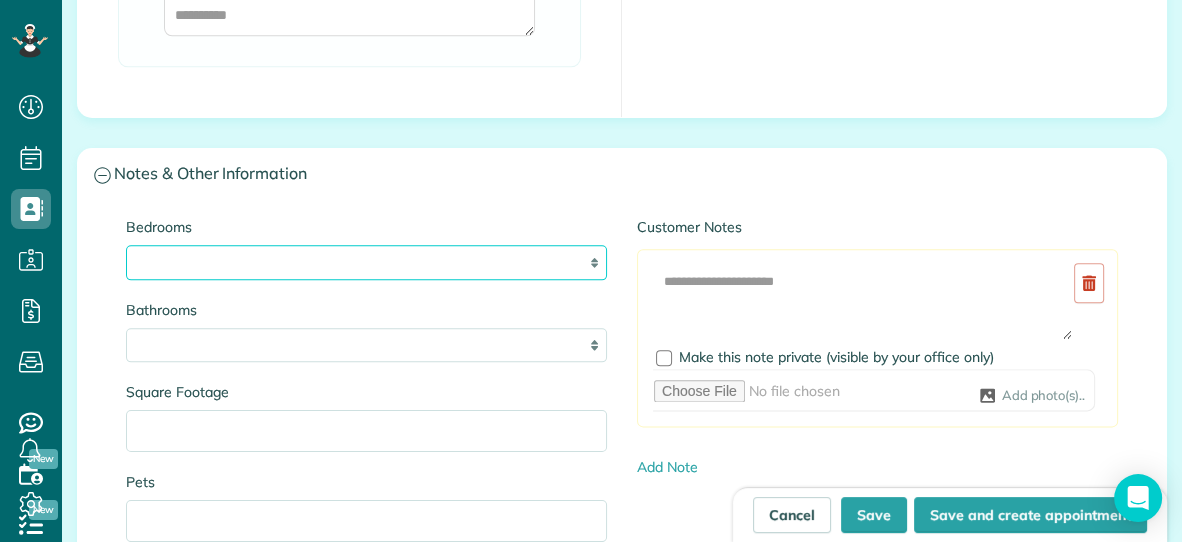 select on "*" 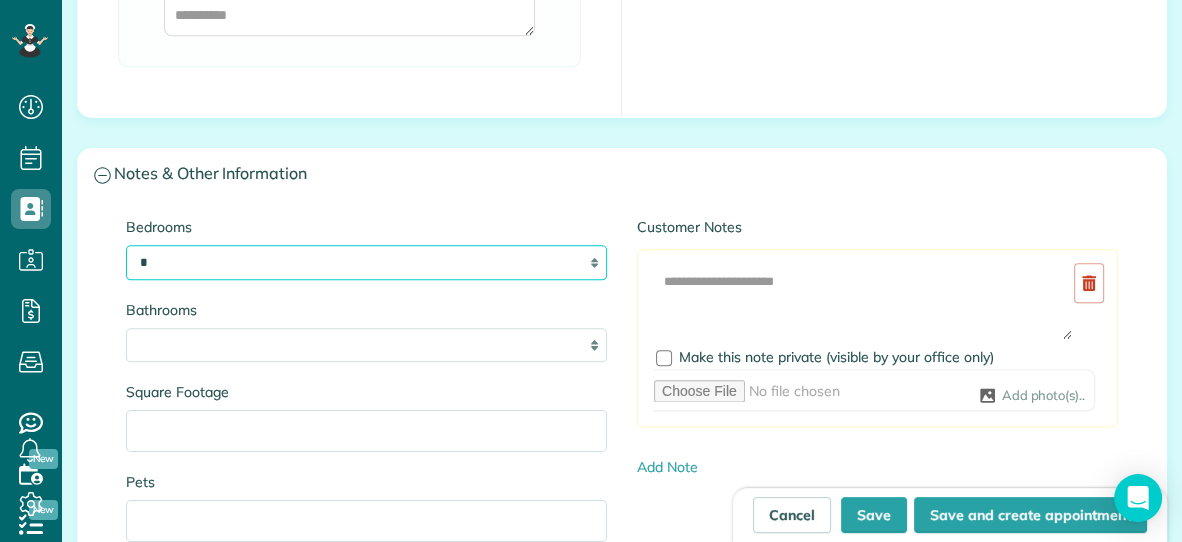 click on "*
*
*
*
**" at bounding box center (366, 262) 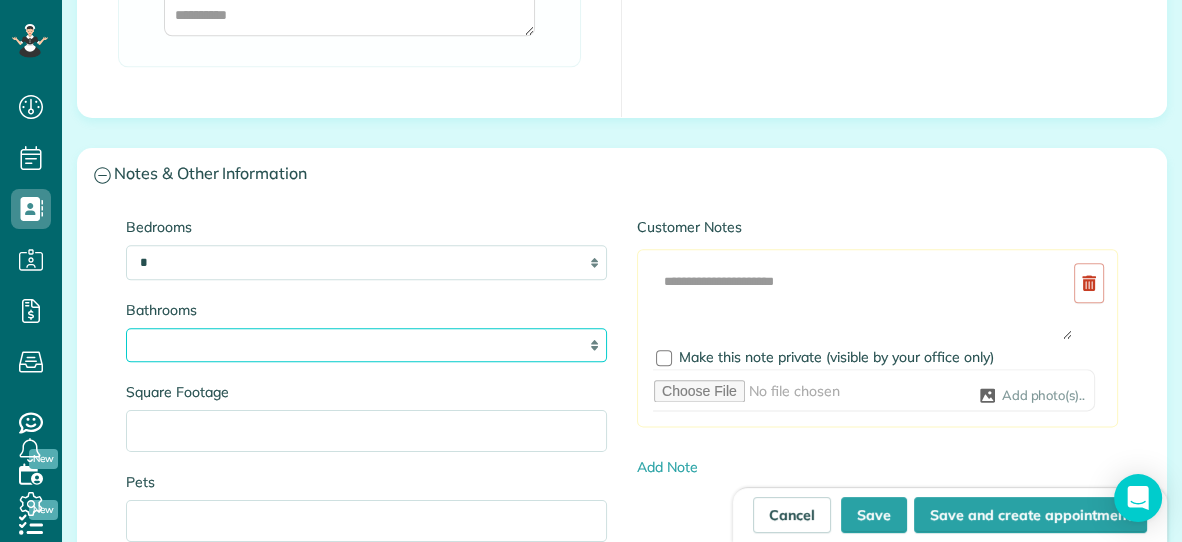 click on "*
***
*
***
*
***
*
***
**" at bounding box center (366, 345) 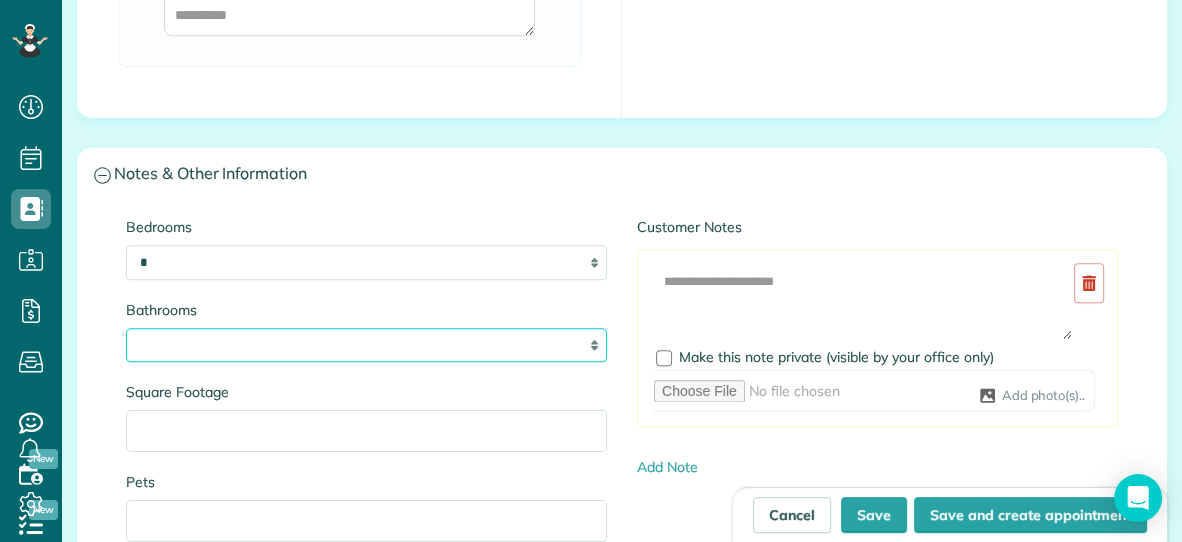 select on "*" 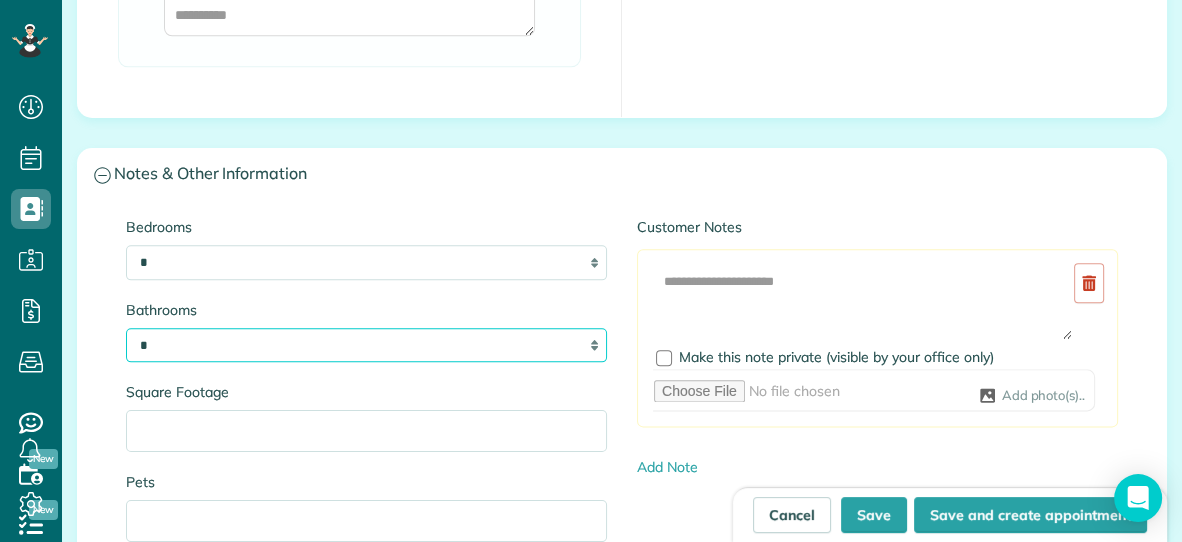 click on "*
***
*
***
*
***
*
***
**" at bounding box center (366, 345) 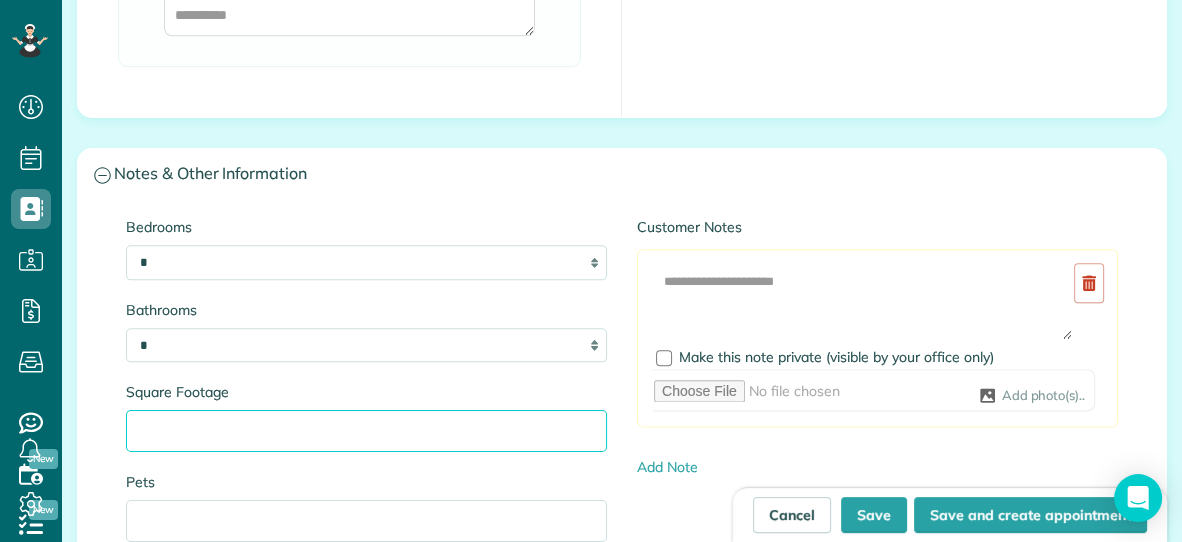click on "Square Footage" at bounding box center [366, 431] 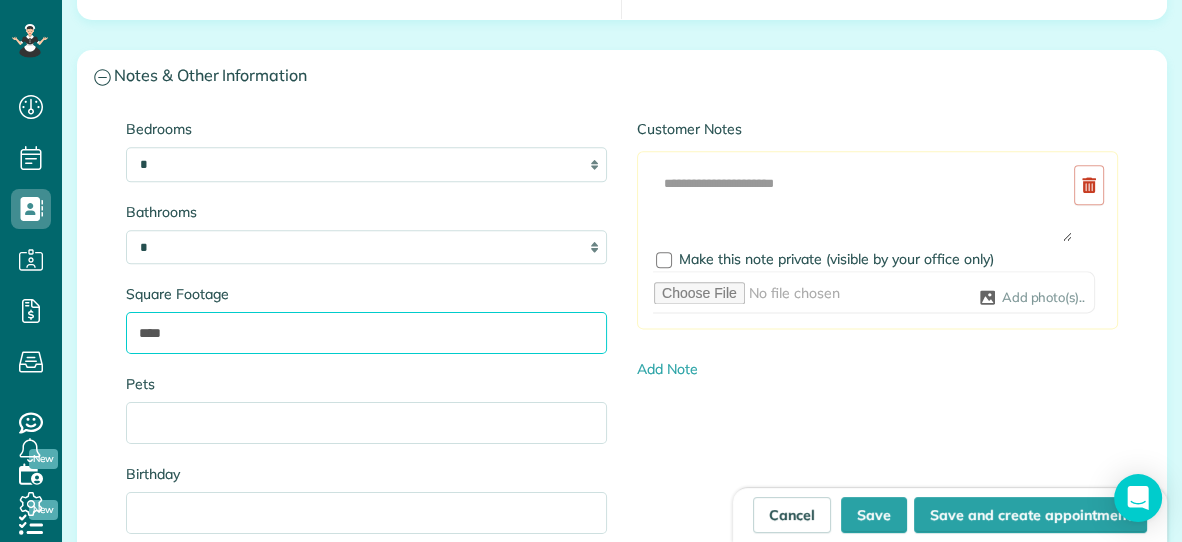 scroll, scrollTop: 2160, scrollLeft: 0, axis: vertical 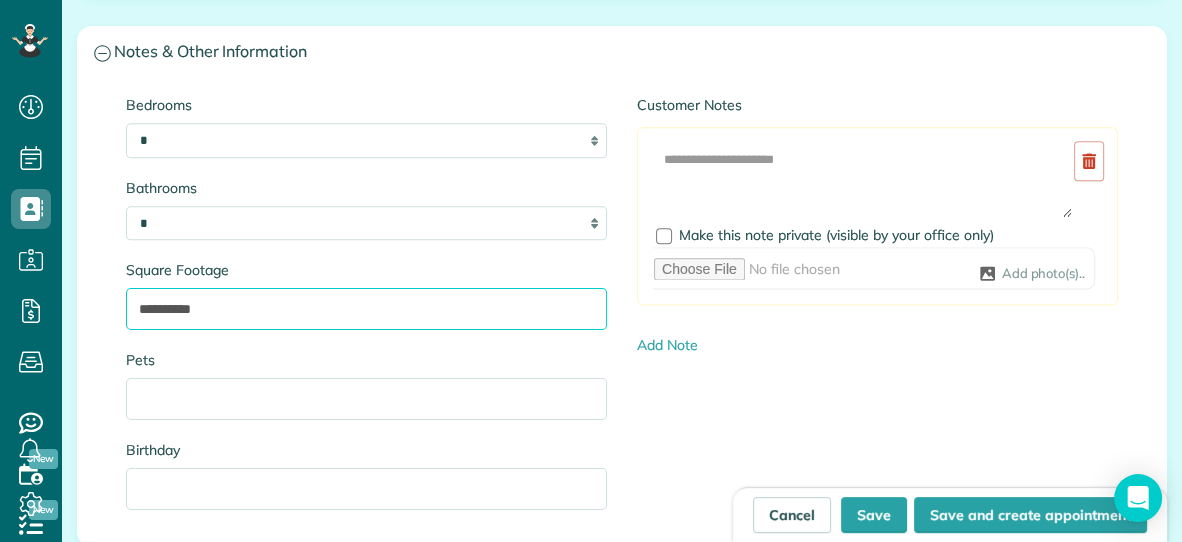 type on "**********" 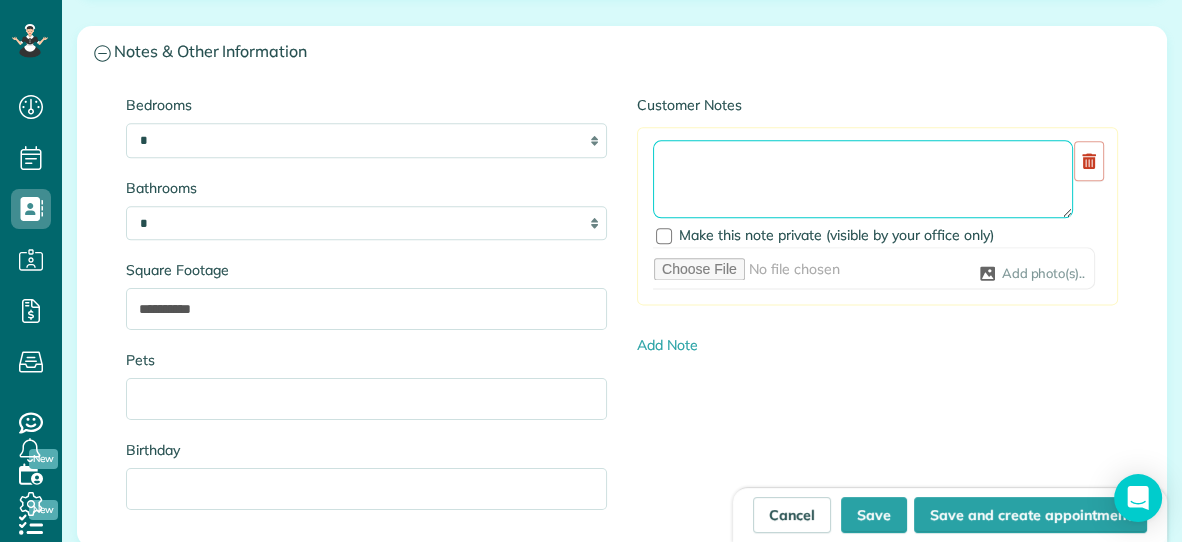 click at bounding box center [863, 179] 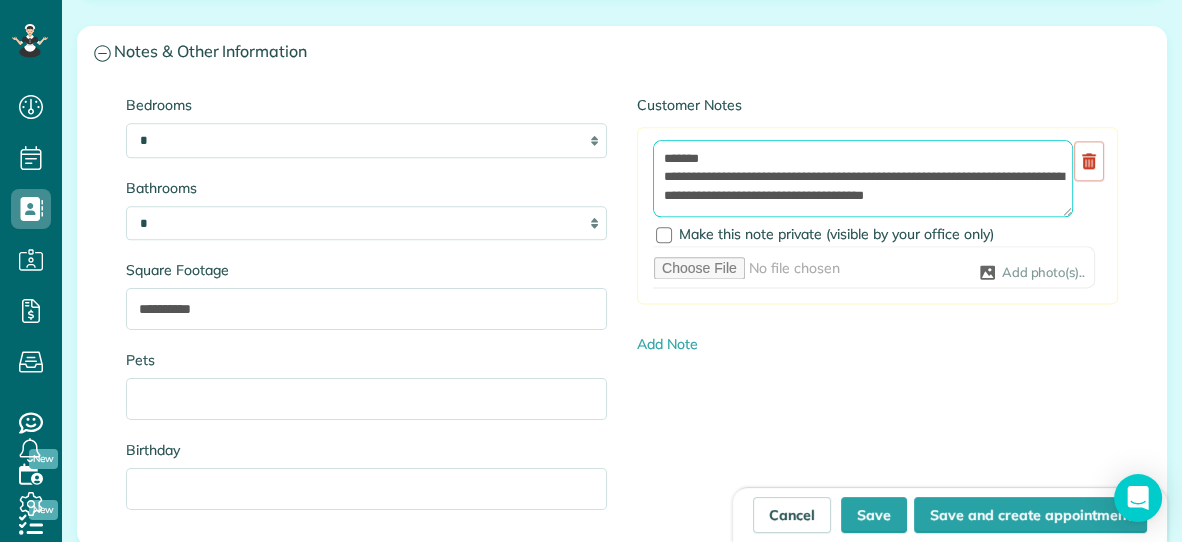 scroll, scrollTop: 25, scrollLeft: 0, axis: vertical 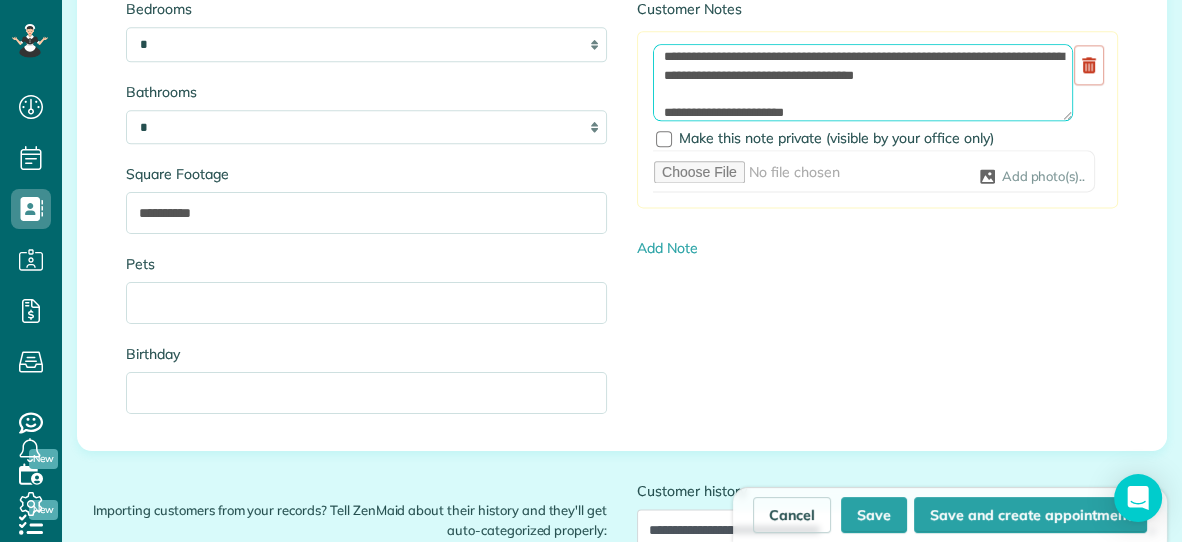 type on "**********" 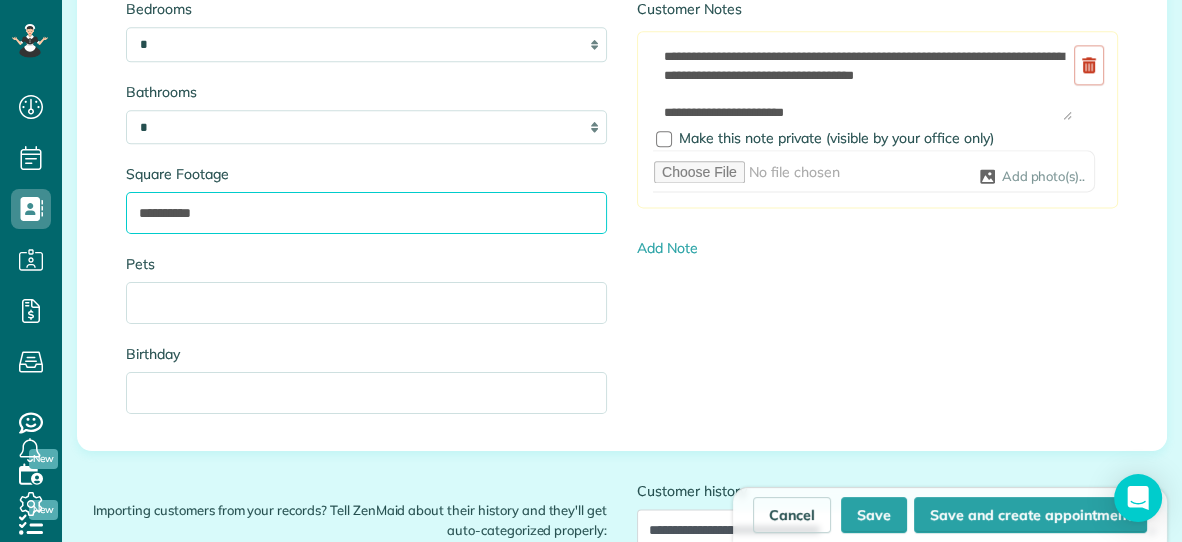 click on "**********" at bounding box center (366, 213) 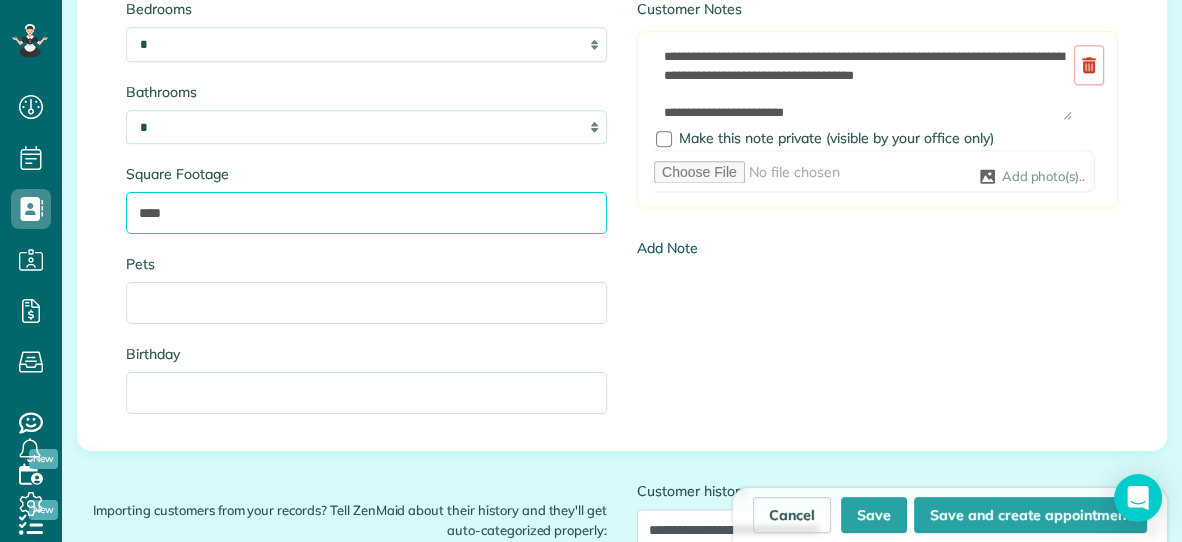 type on "****" 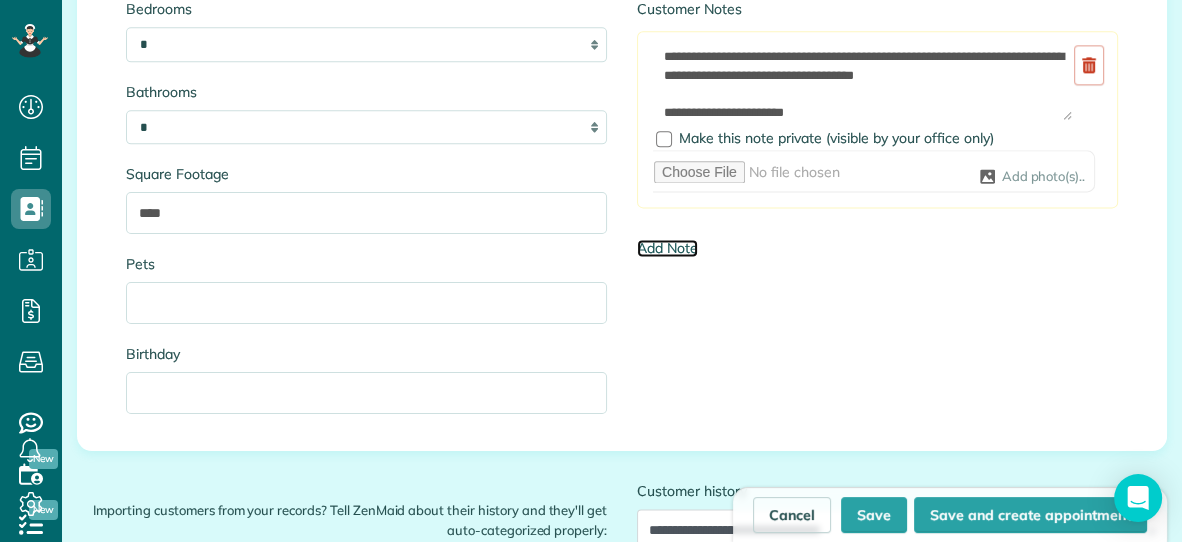 click on "Add Note" at bounding box center (667, 248) 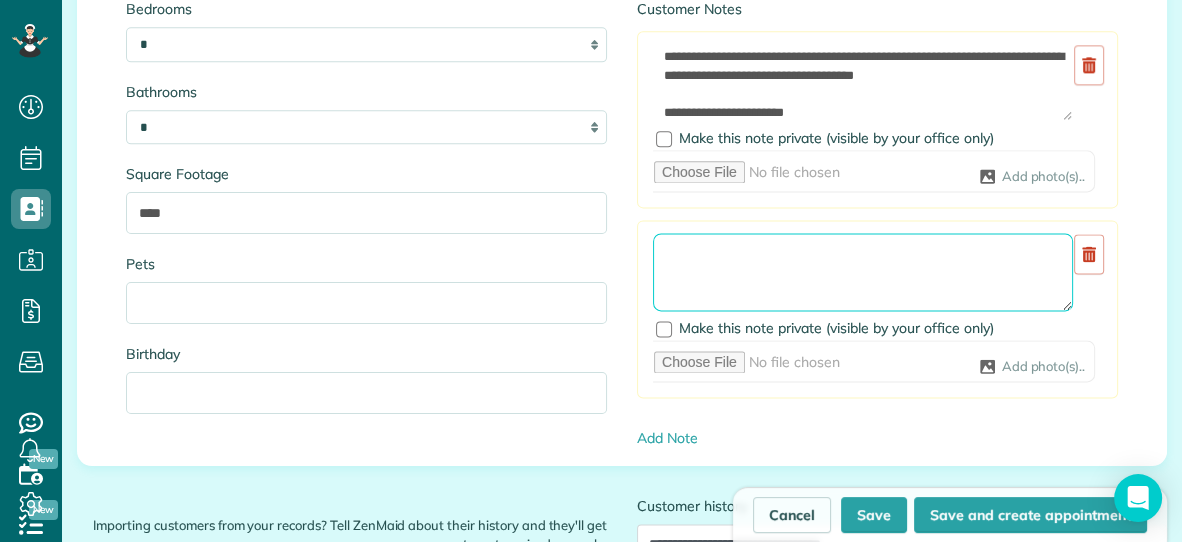 click at bounding box center [863, 272] 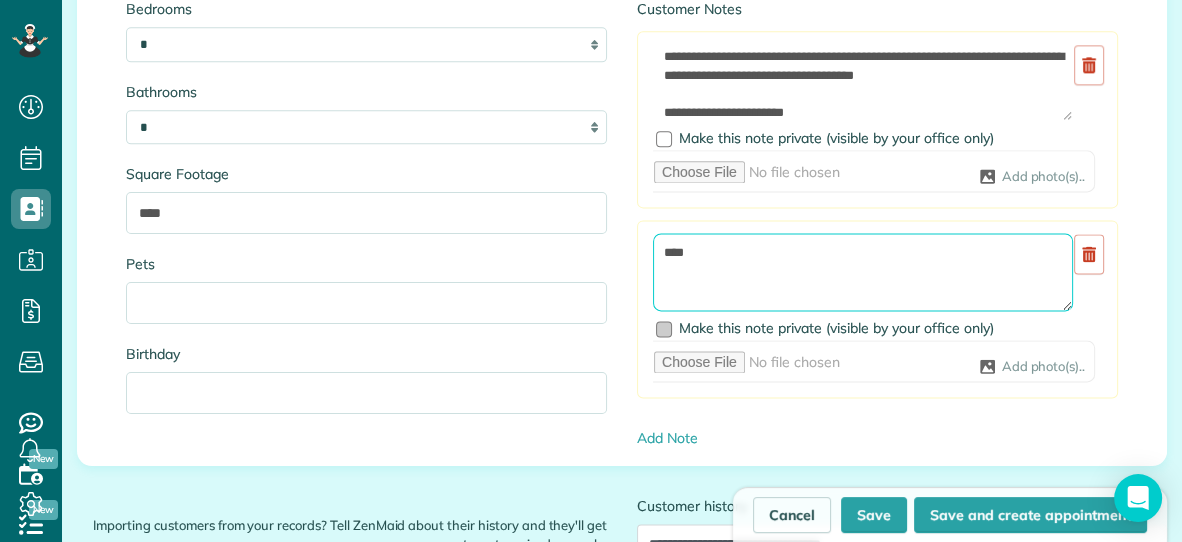 type on "****" 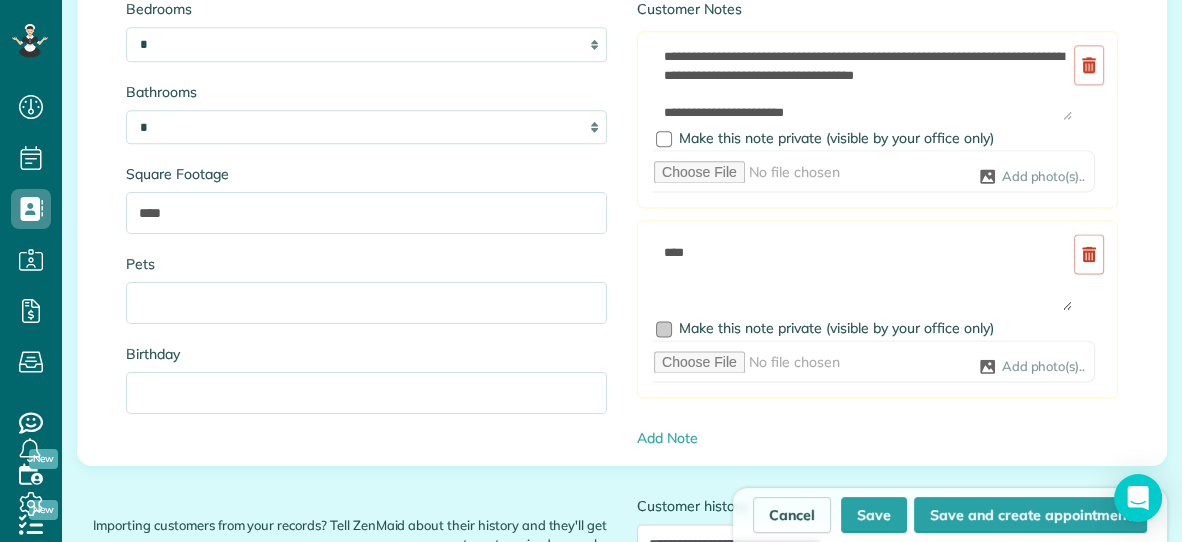 click at bounding box center (664, 329) 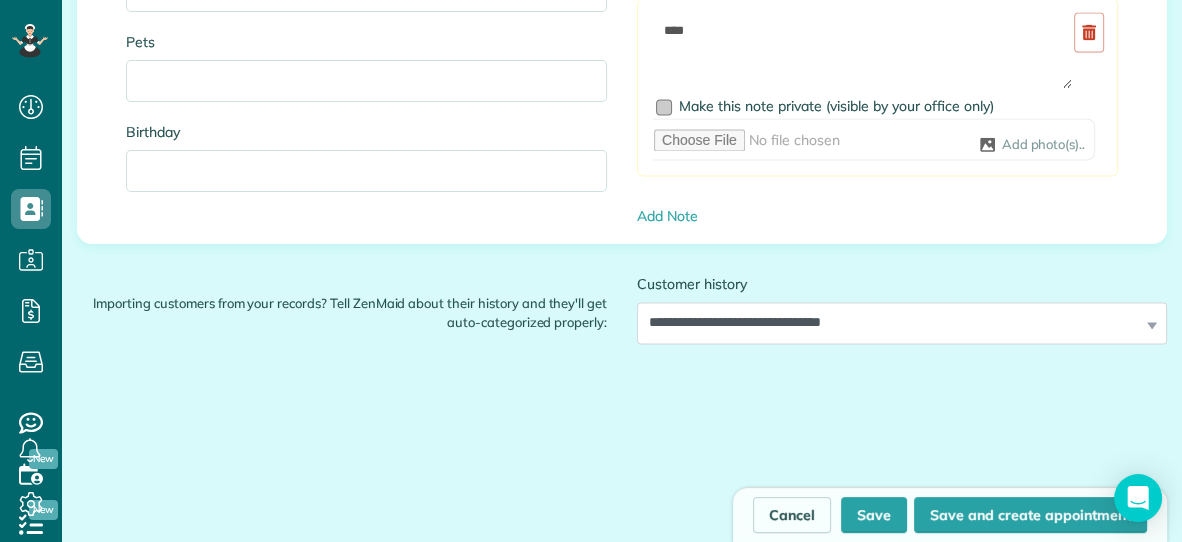 scroll, scrollTop: 2485, scrollLeft: 0, axis: vertical 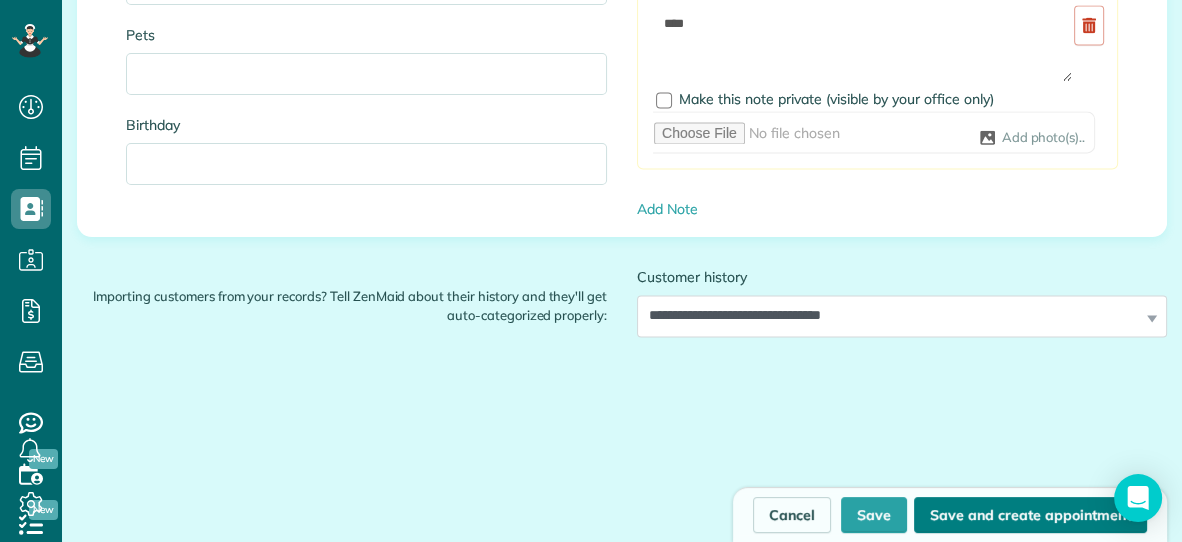 click on "Save and create appointment" at bounding box center (1030, 515) 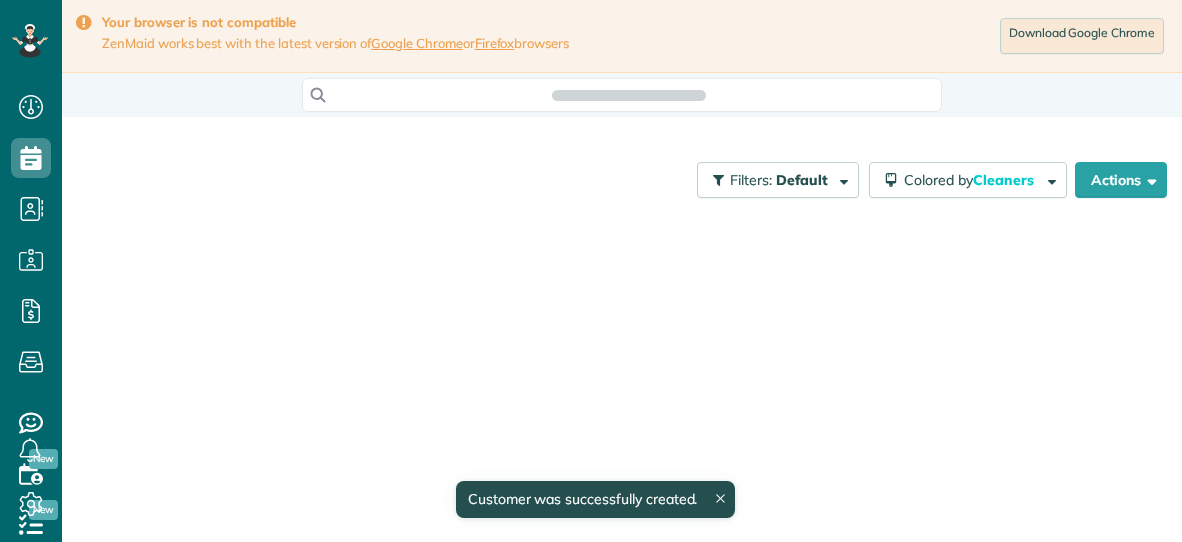 scroll, scrollTop: 0, scrollLeft: 0, axis: both 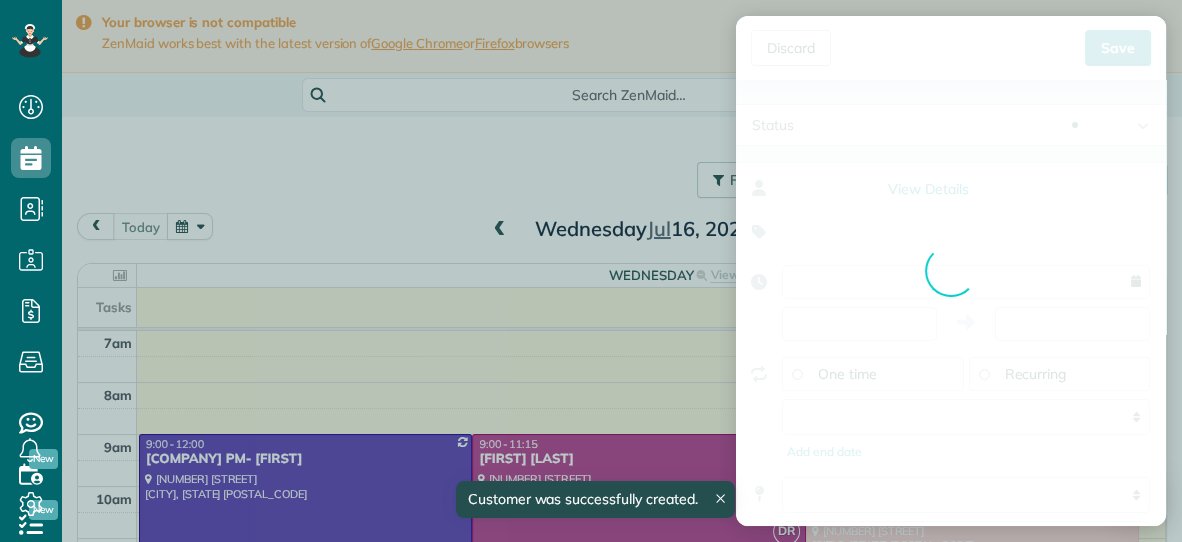 type on "**********" 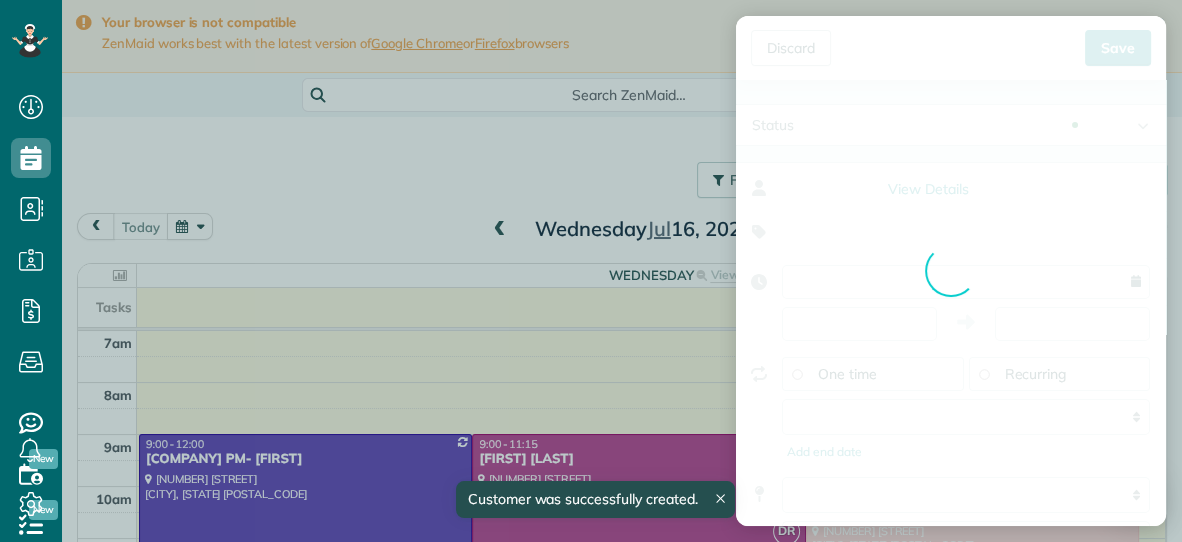 type on "*****" 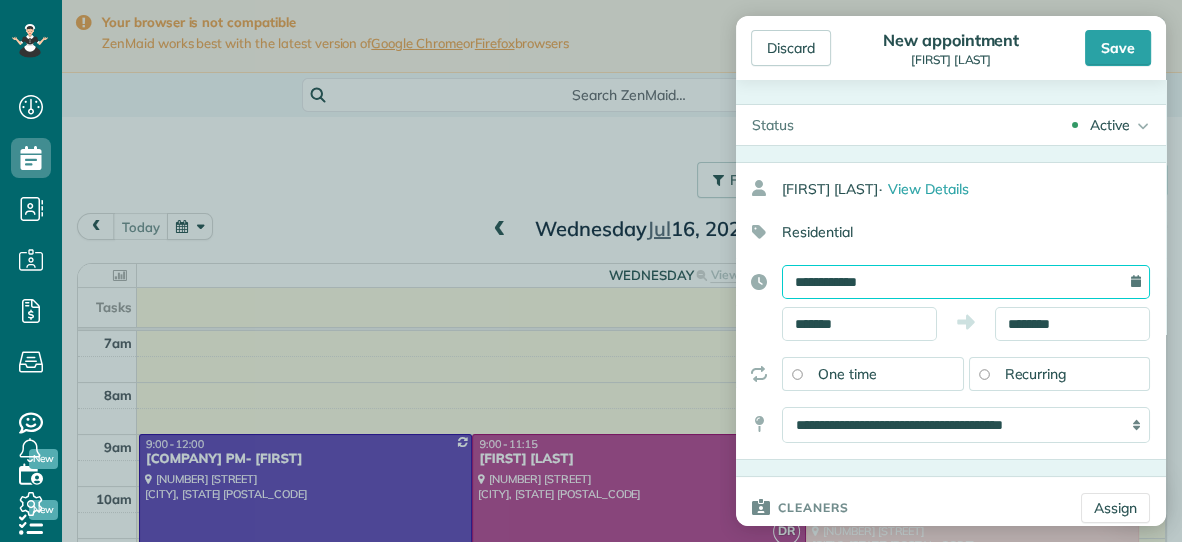 click on "**********" at bounding box center (966, 282) 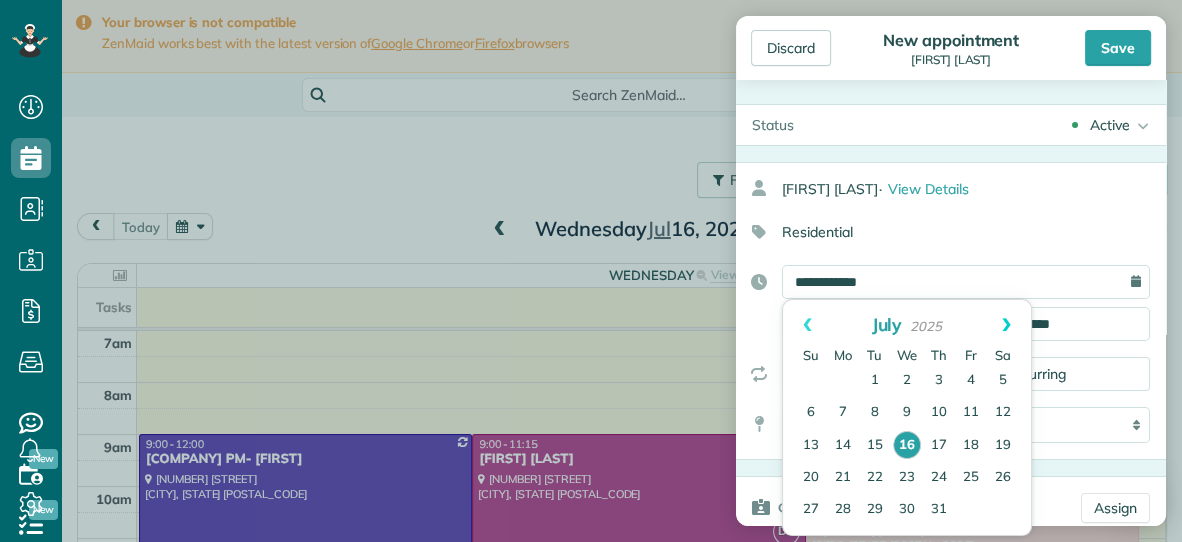 click on "Next" at bounding box center [1006, 325] 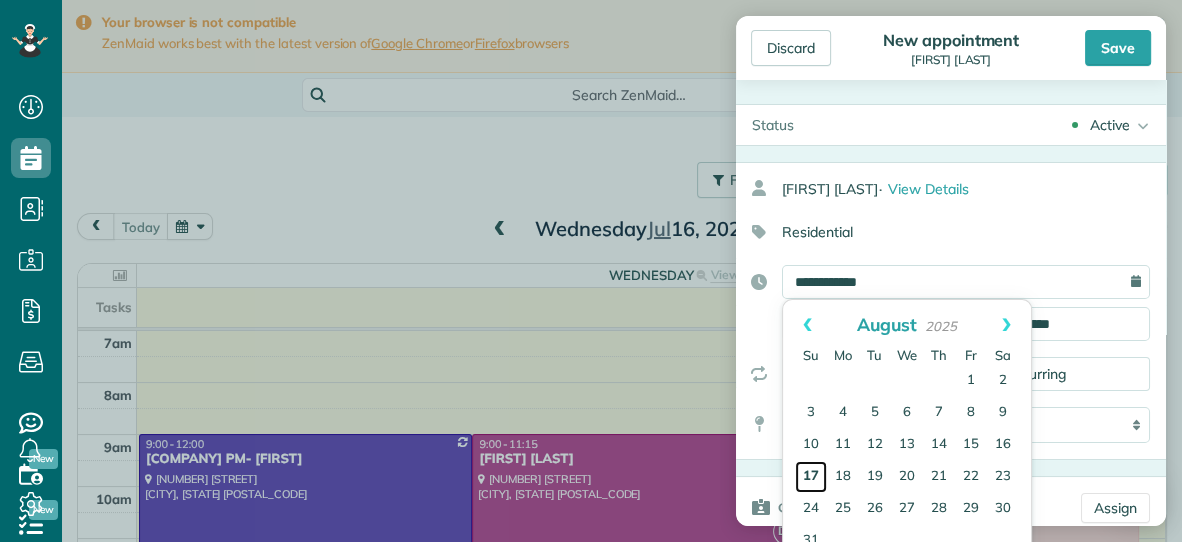 click on "17" at bounding box center [811, 477] 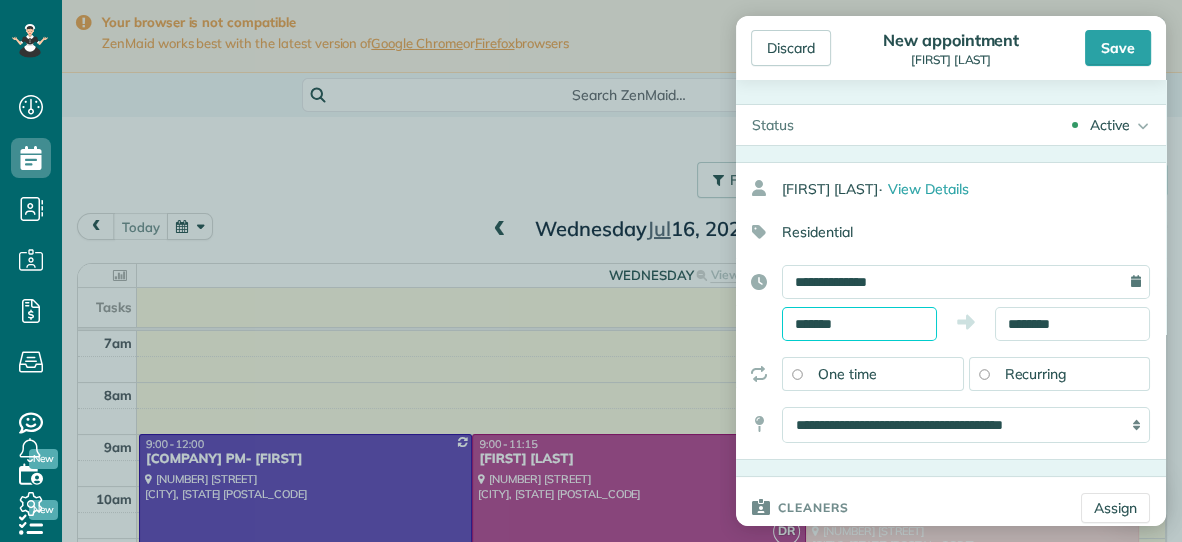 click on "*******" at bounding box center [859, 324] 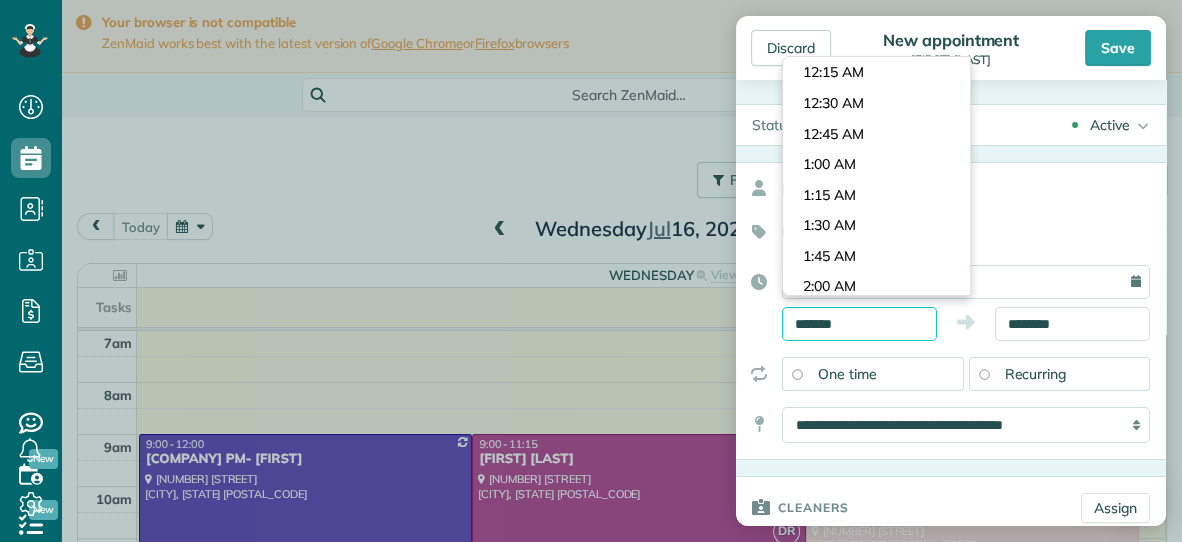 scroll, scrollTop: 1037, scrollLeft: 0, axis: vertical 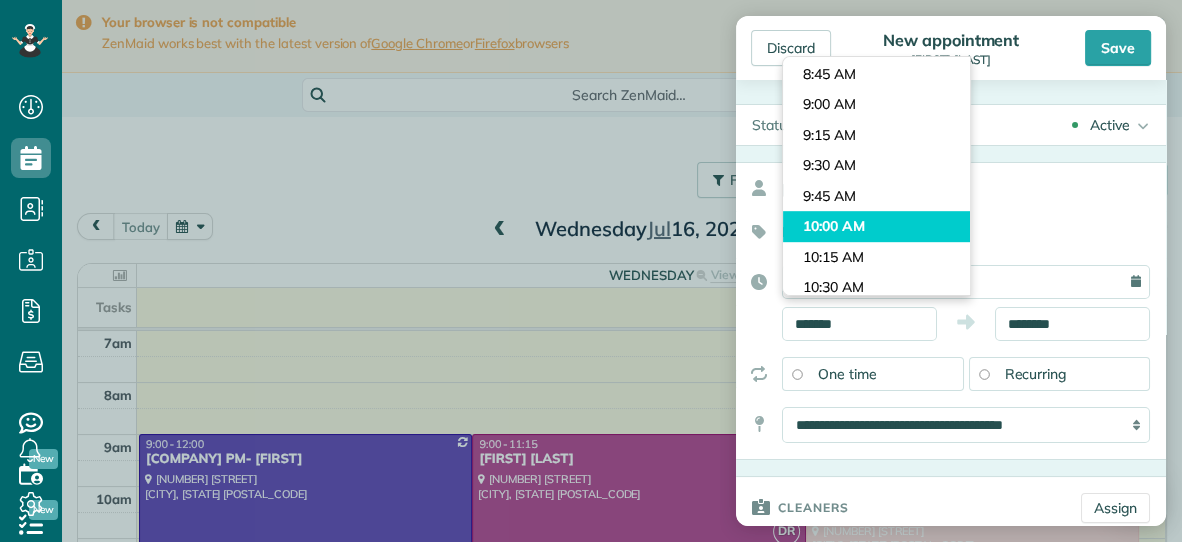click on "Dashboard
Scheduling
Calendar View
List View
Dispatch View - Weekly scheduling (Beta)" at bounding box center (591, 271) 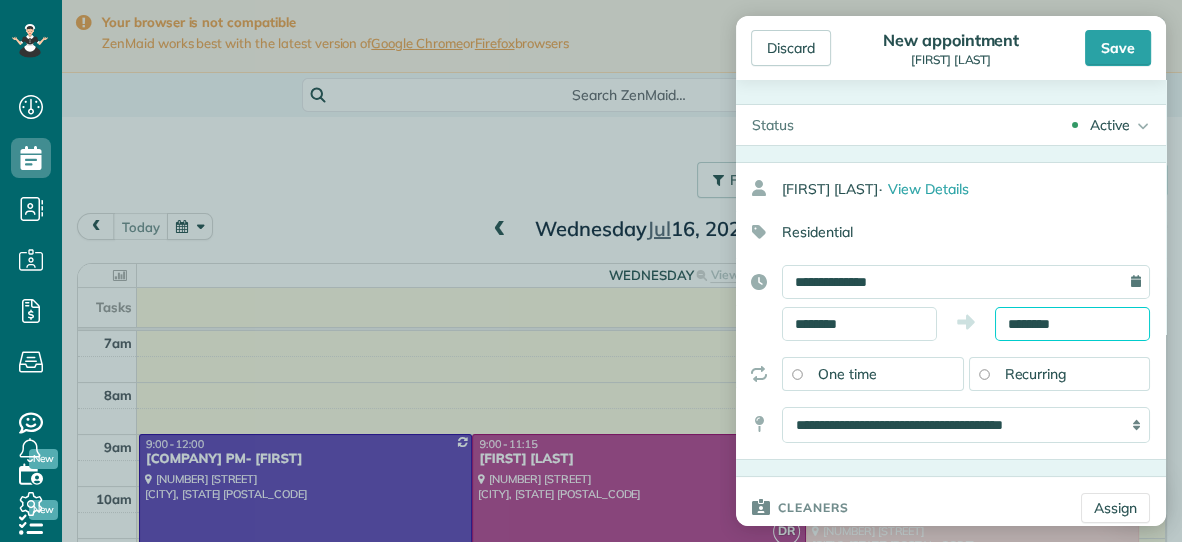 click on "********" at bounding box center (1072, 324) 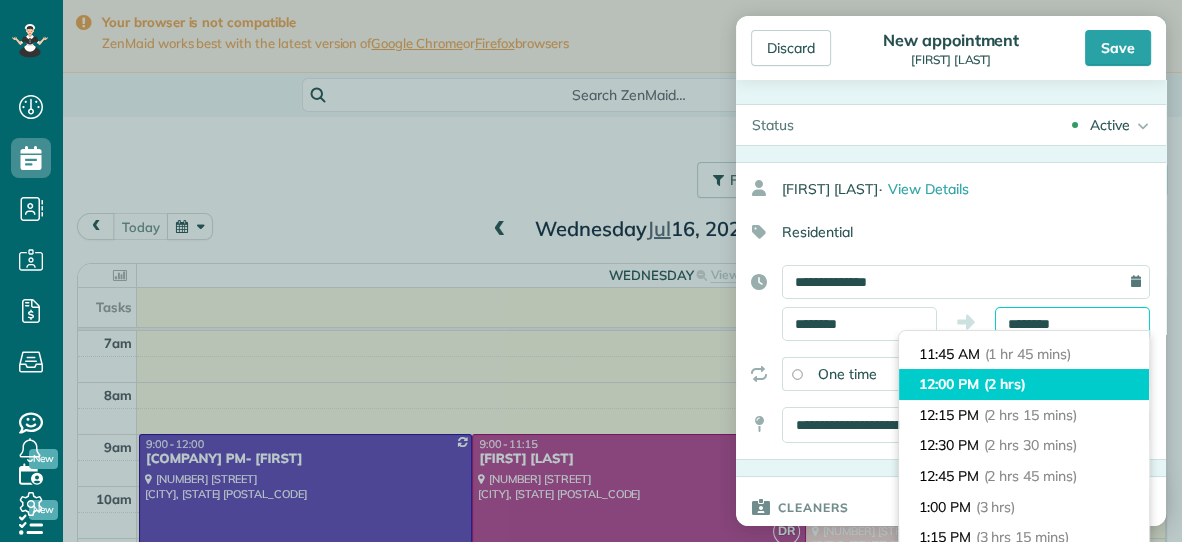 scroll, scrollTop: 213, scrollLeft: 0, axis: vertical 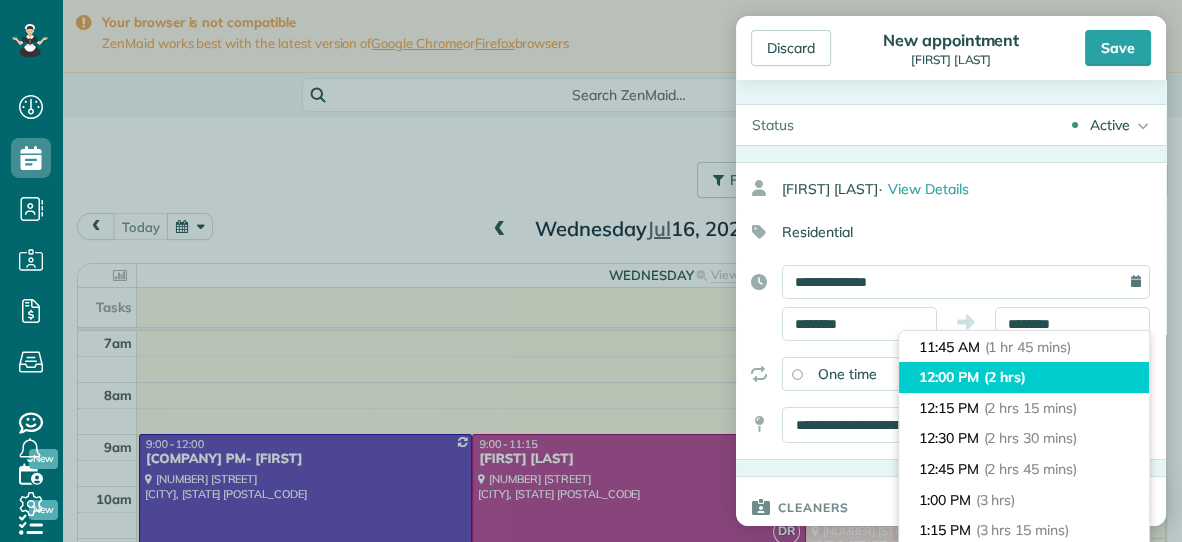 click on "(3 hrs)" at bounding box center [996, 500] 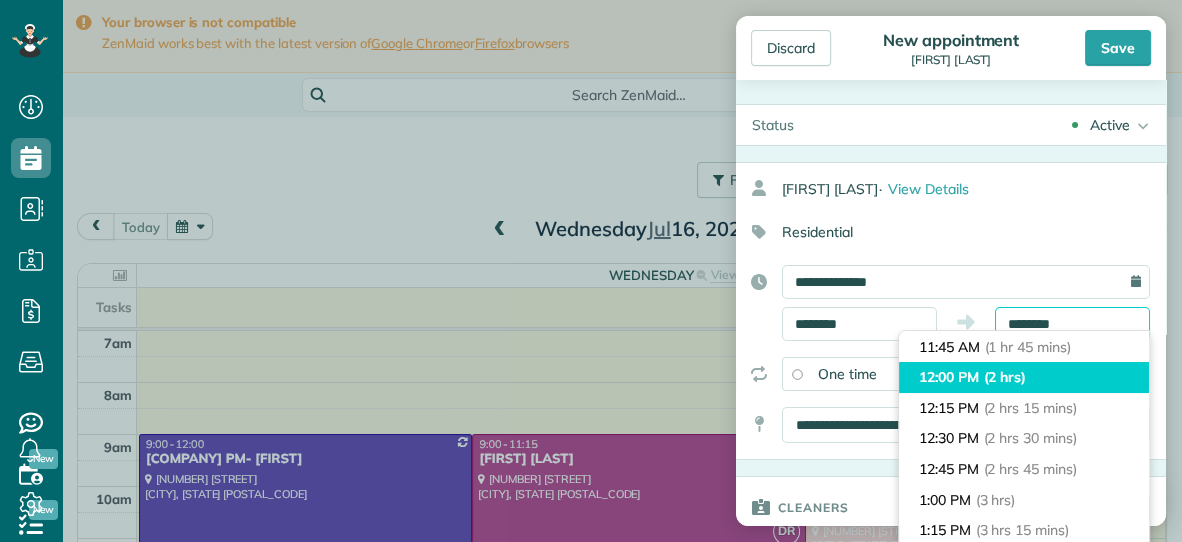 type on "*******" 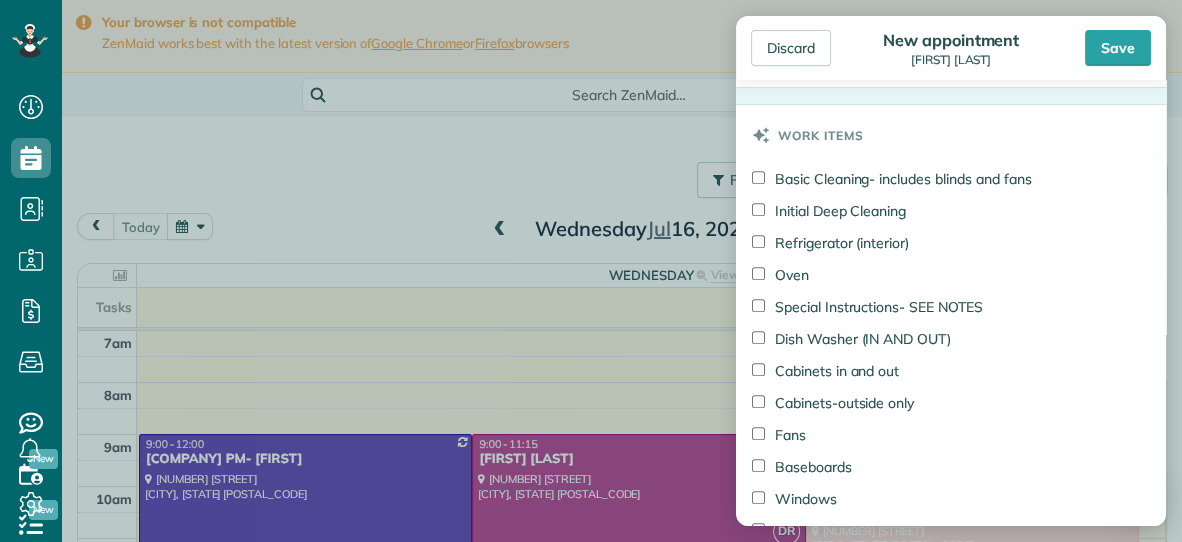 scroll, scrollTop: 988, scrollLeft: 0, axis: vertical 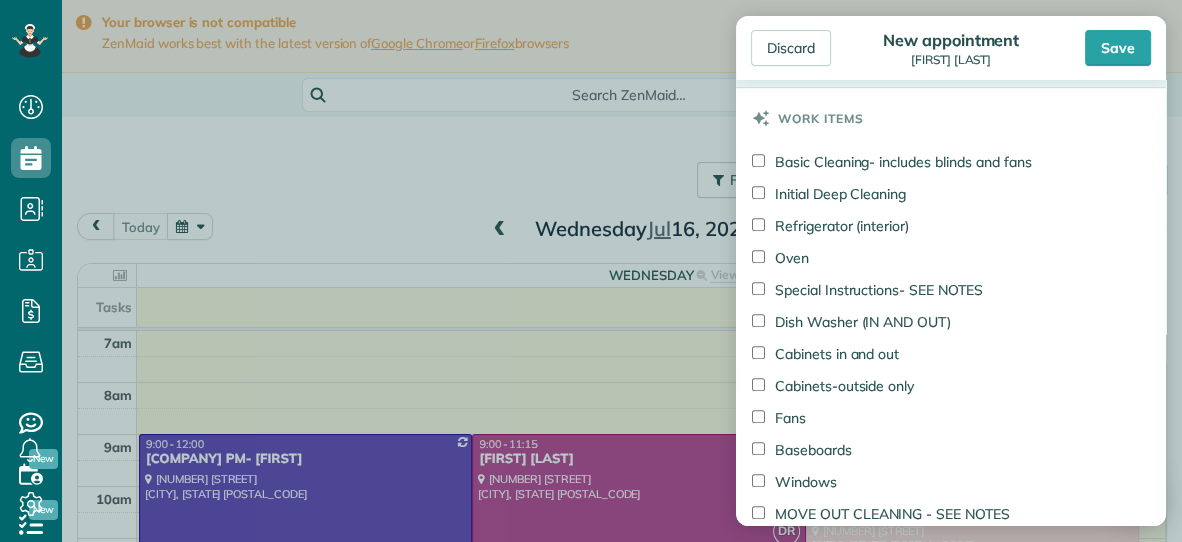 click on "Refrigerator (interior)" at bounding box center [830, 226] 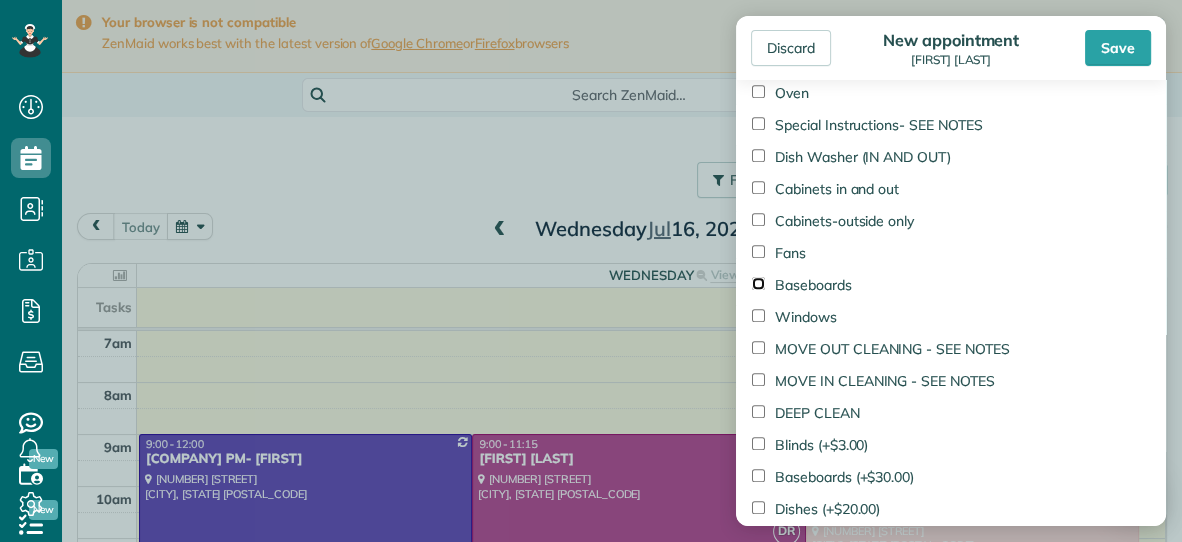 scroll, scrollTop: 1164, scrollLeft: 0, axis: vertical 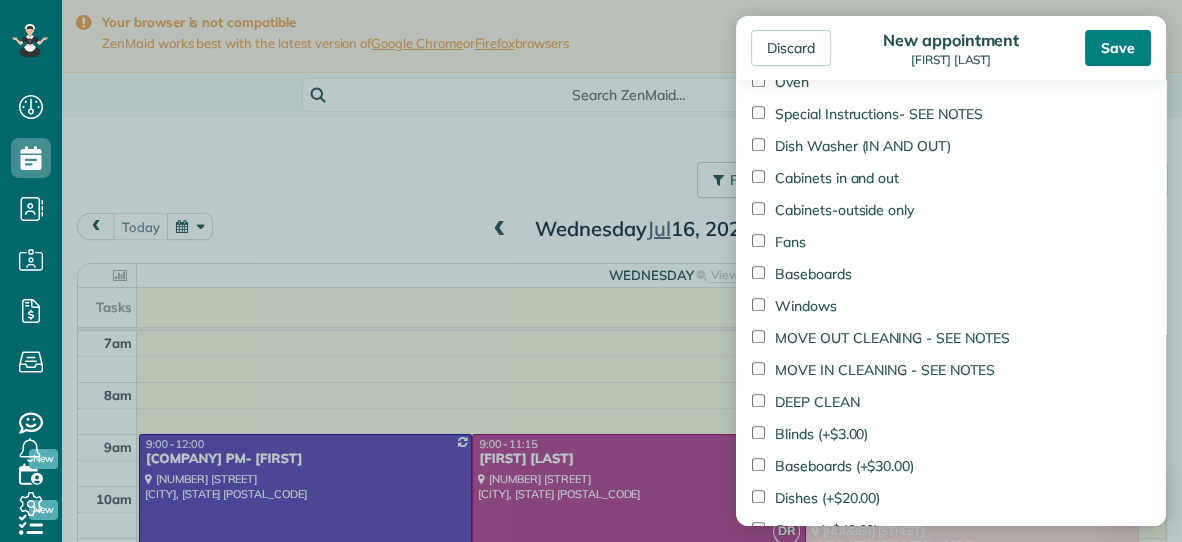 click on "Save" at bounding box center (1118, 48) 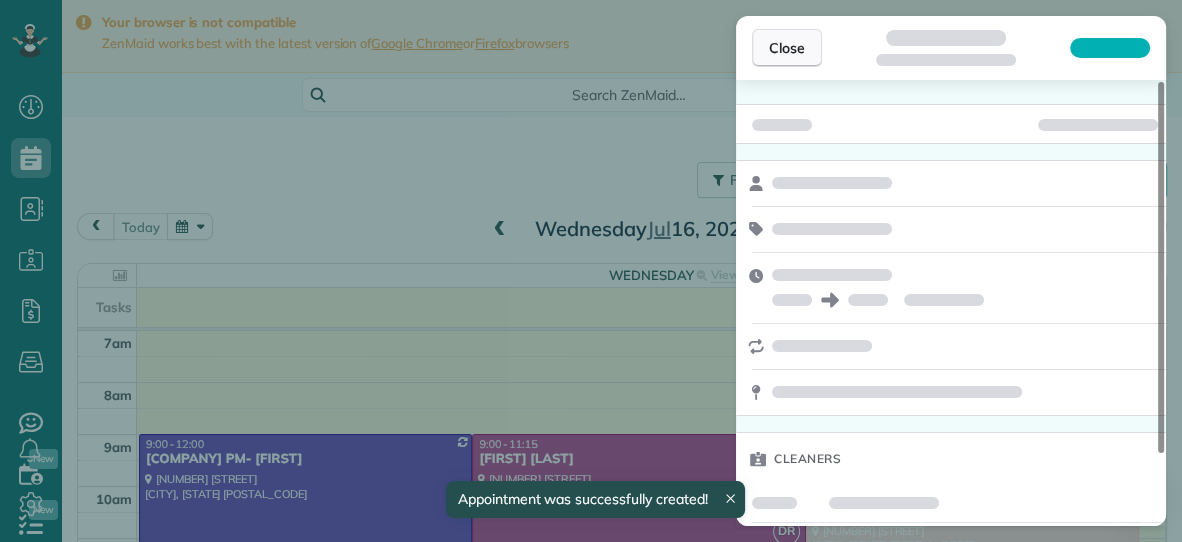 click on "Close" at bounding box center (787, 48) 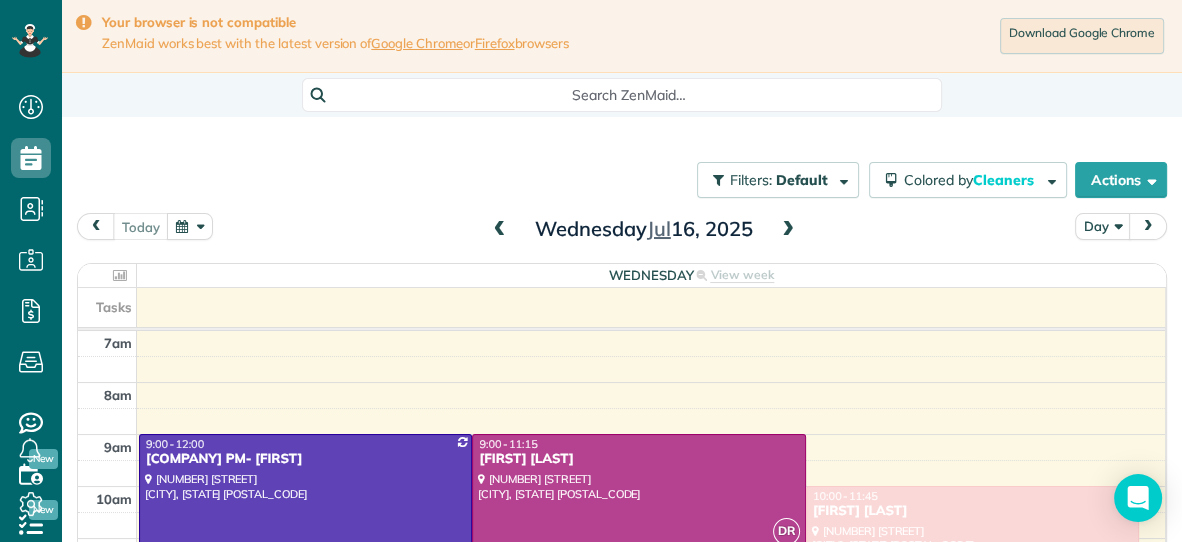 click at bounding box center (190, 226) 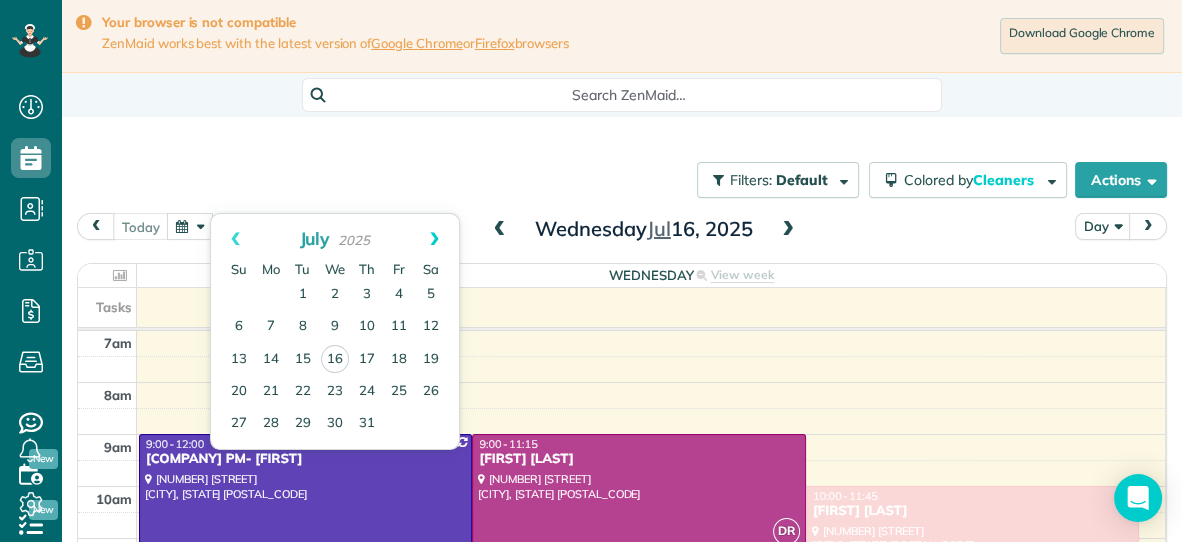 click on "Next" at bounding box center (434, 239) 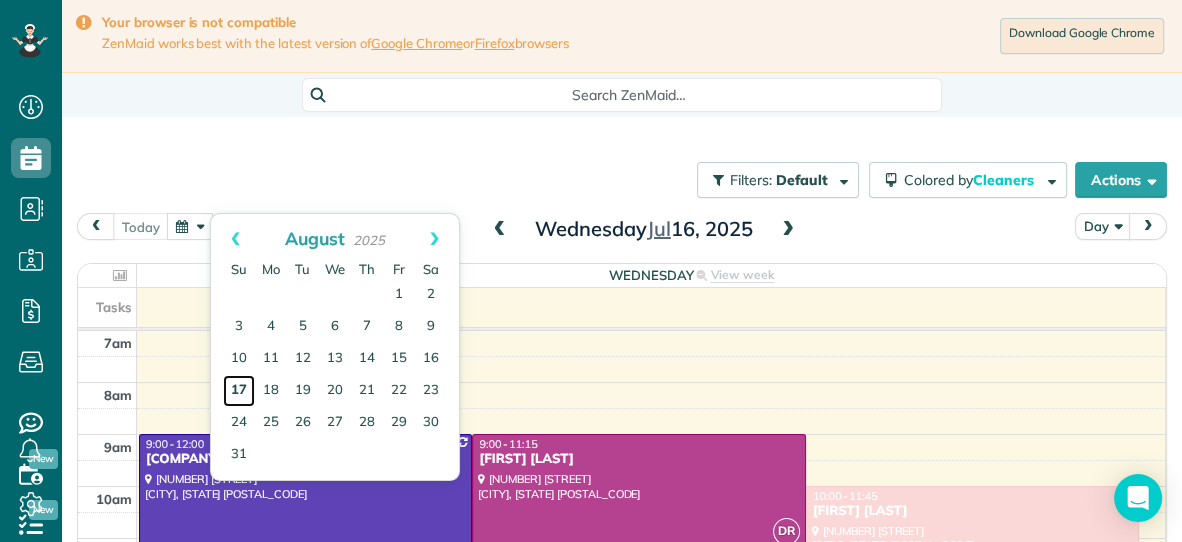 click on "17" at bounding box center (239, 391) 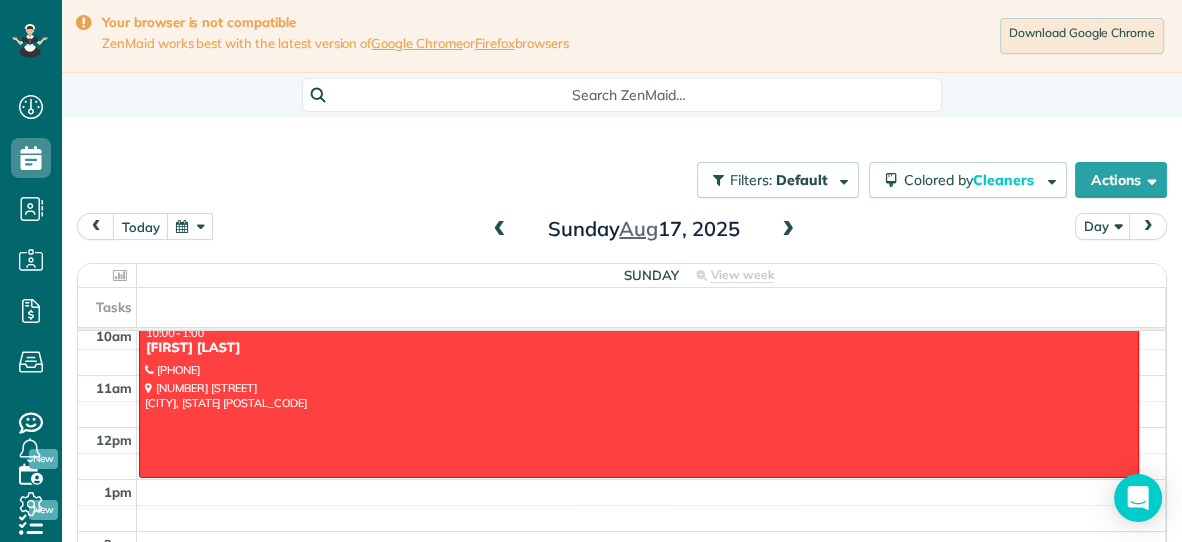 scroll, scrollTop: 0, scrollLeft: 0, axis: both 